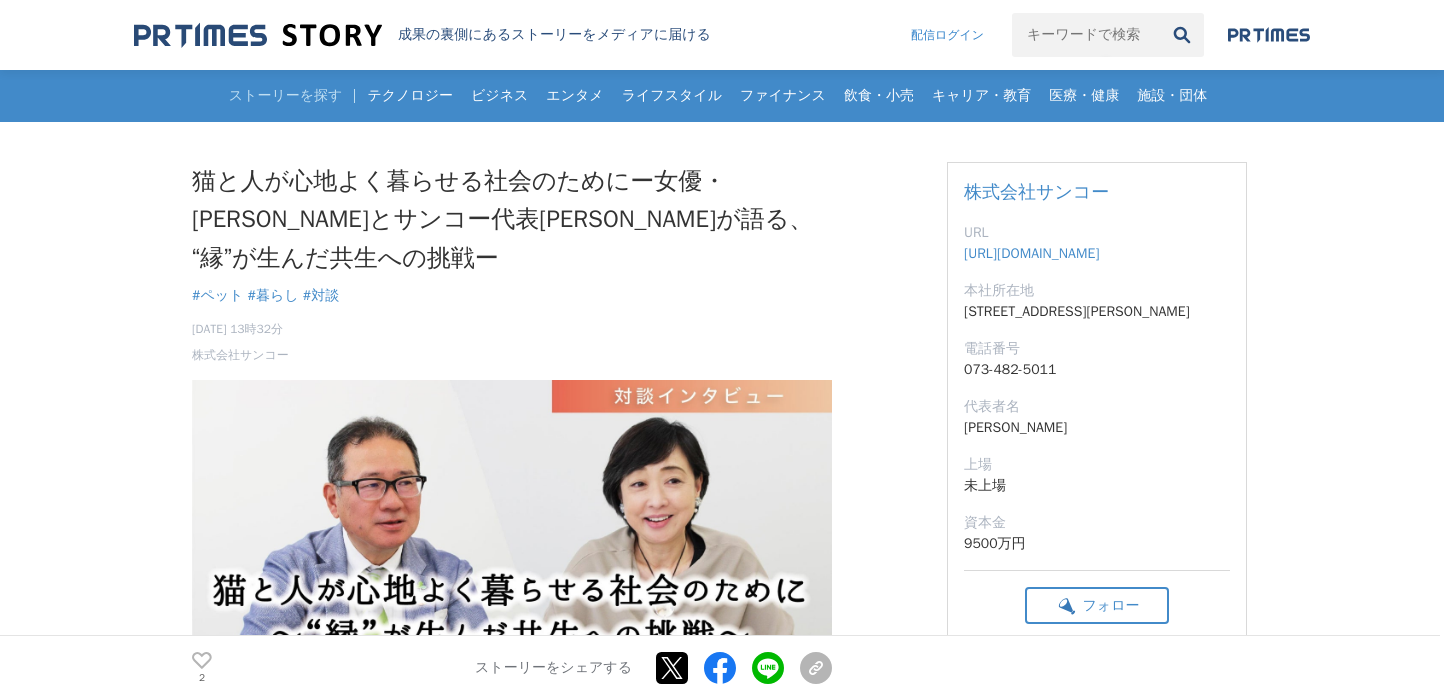 scroll, scrollTop: 0, scrollLeft: 0, axis: both 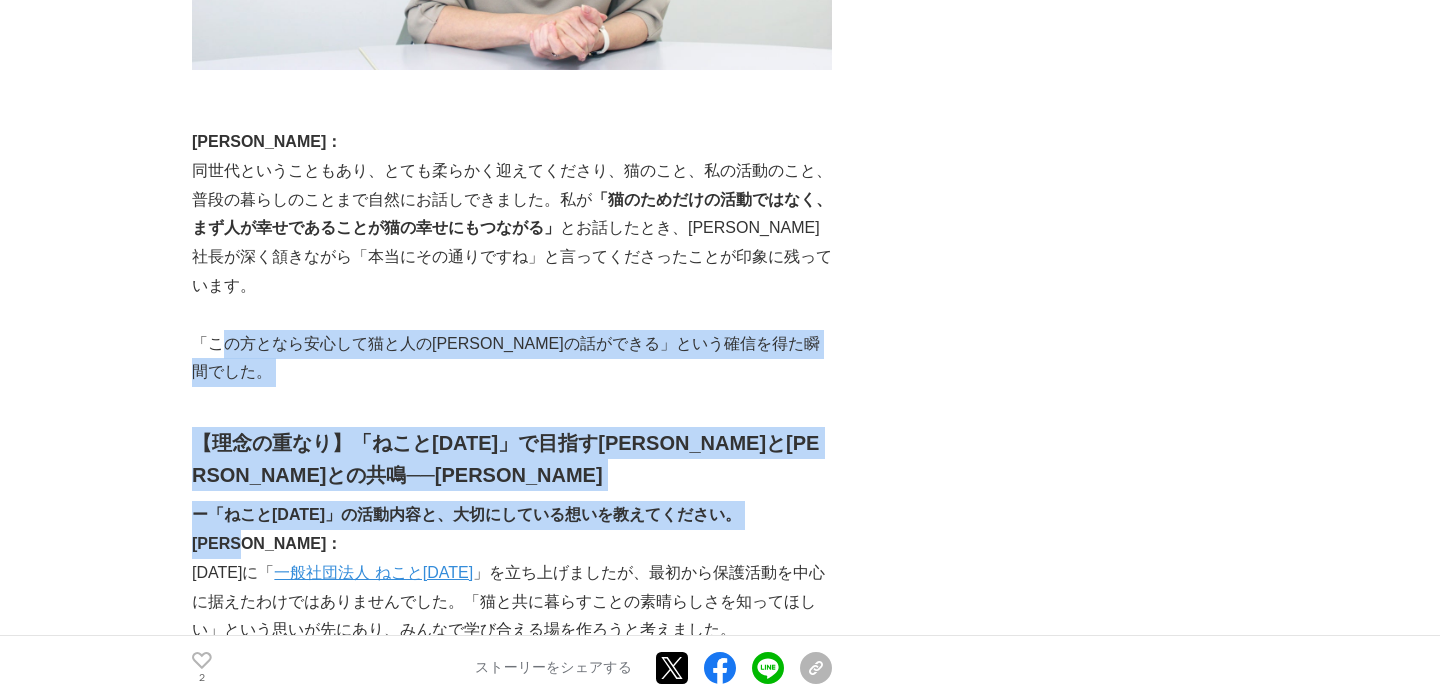 drag, startPoint x: 223, startPoint y: 291, endPoint x: 325, endPoint y: 451, distance: 189.74721 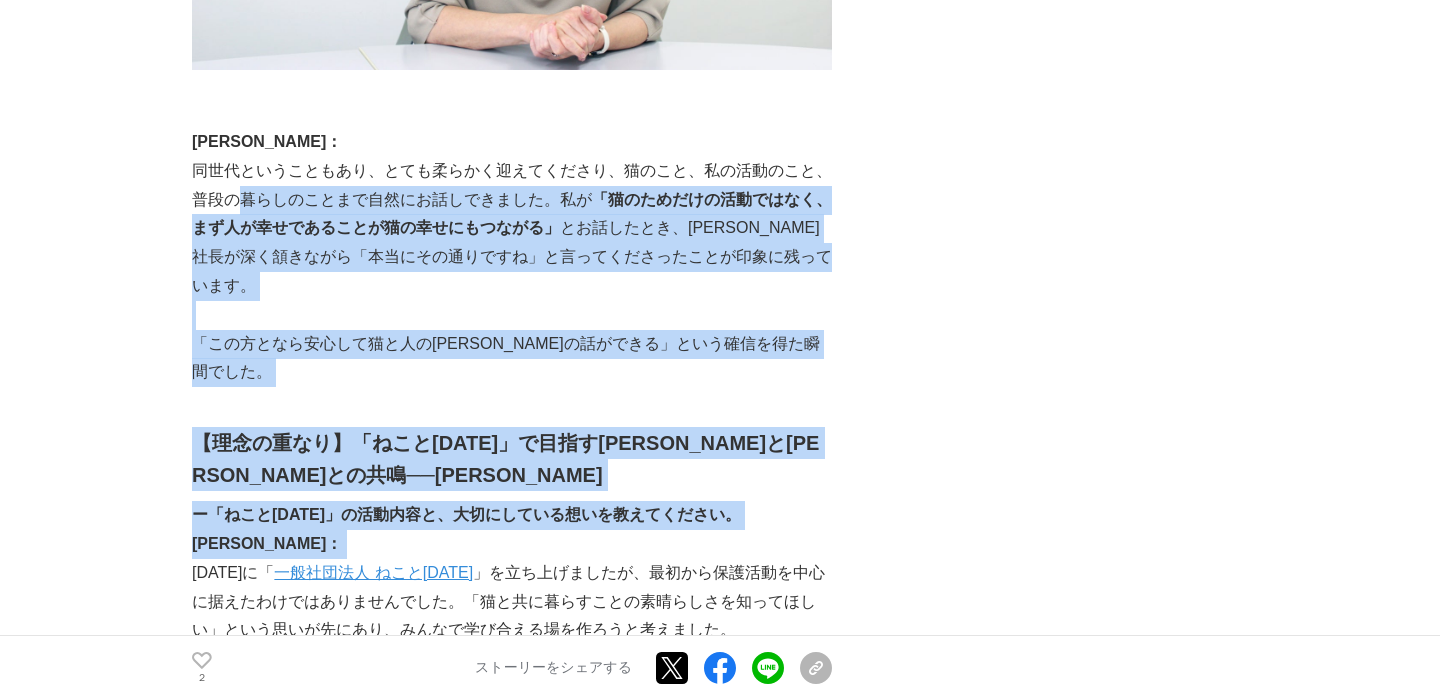 drag, startPoint x: 325, startPoint y: 451, endPoint x: 230, endPoint y: 159, distance: 307.06512 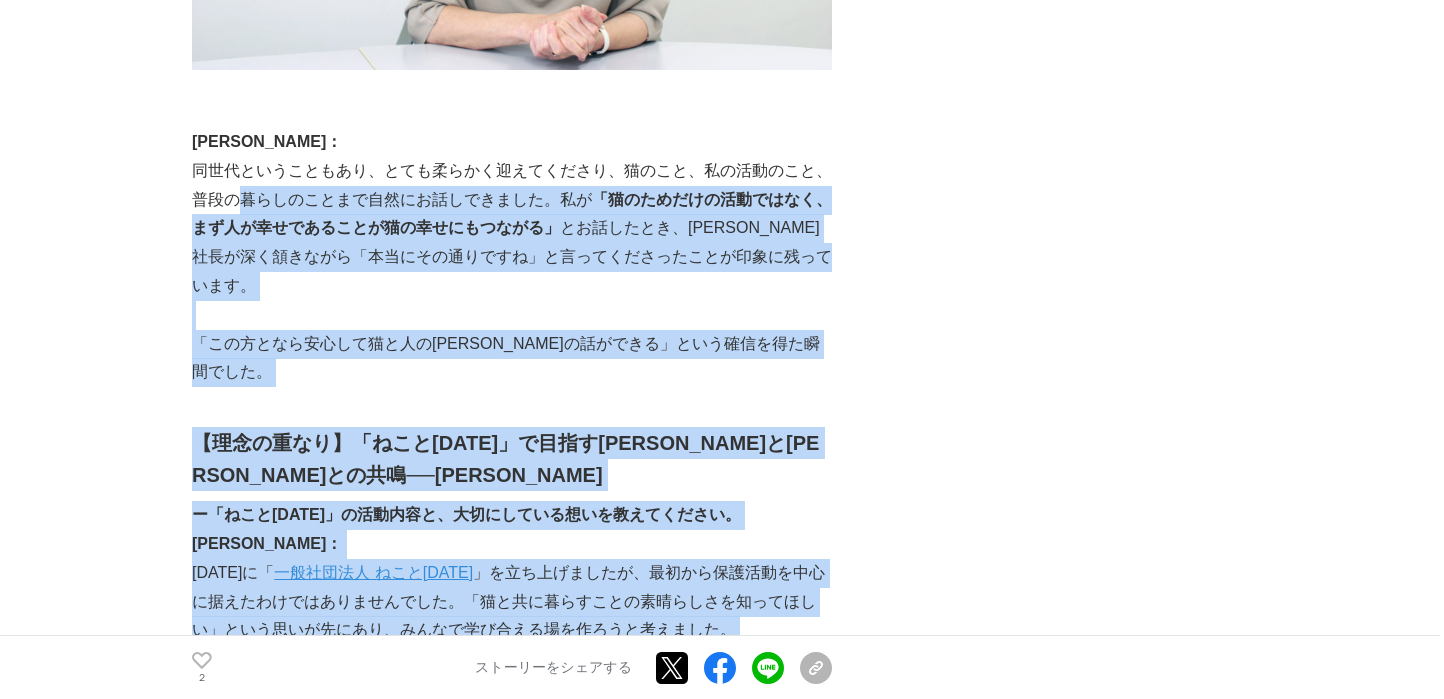 drag, startPoint x: 230, startPoint y: 159, endPoint x: 390, endPoint y: 571, distance: 441.9774 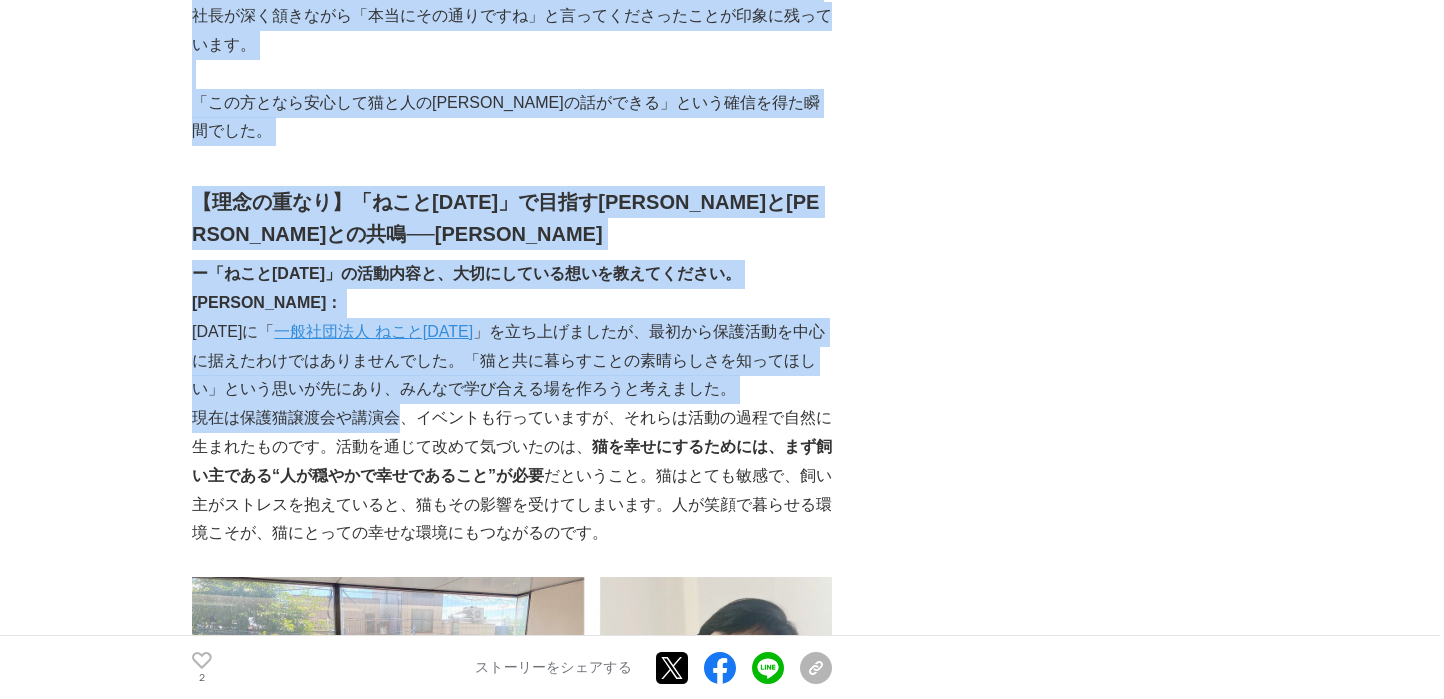 scroll, scrollTop: 2000, scrollLeft: 0, axis: vertical 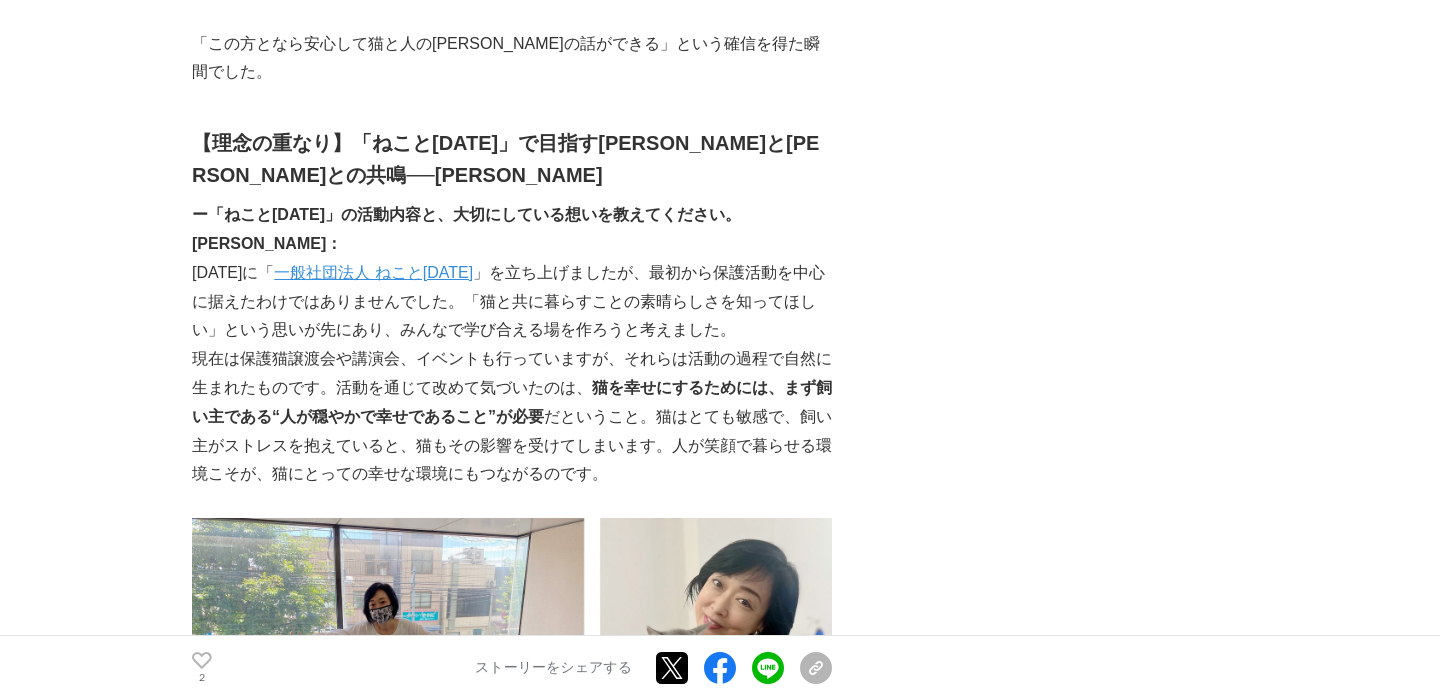 click on "現在は保護猫譲渡会や講演会、イベントも行っていますが、それらは活動の過程で自然に生まれたものです。活動を通じて改めて気づいたのは、 猫を幸せにするためには、まず飼い主である“人が穏やかで幸せであること”が必要 だということ。猫はとても敏感で、飼い主がストレスを抱えていると、猫もその影響を受けてしまいます。人が笑顔で暮らせる環境こそが、猫にとっての幸せな環境にもつながるのです。" at bounding box center [512, 417] 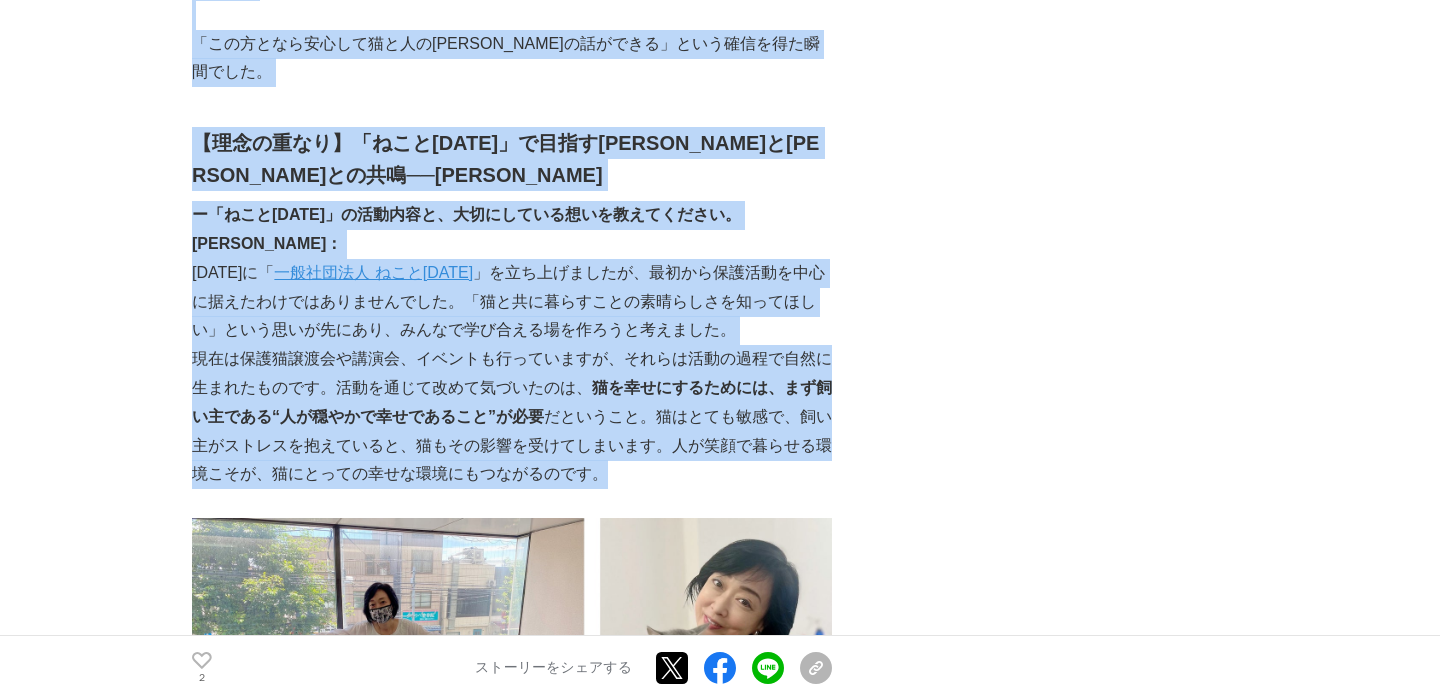drag, startPoint x: 654, startPoint y: 379, endPoint x: 189, endPoint y: 51, distance: 569.0422 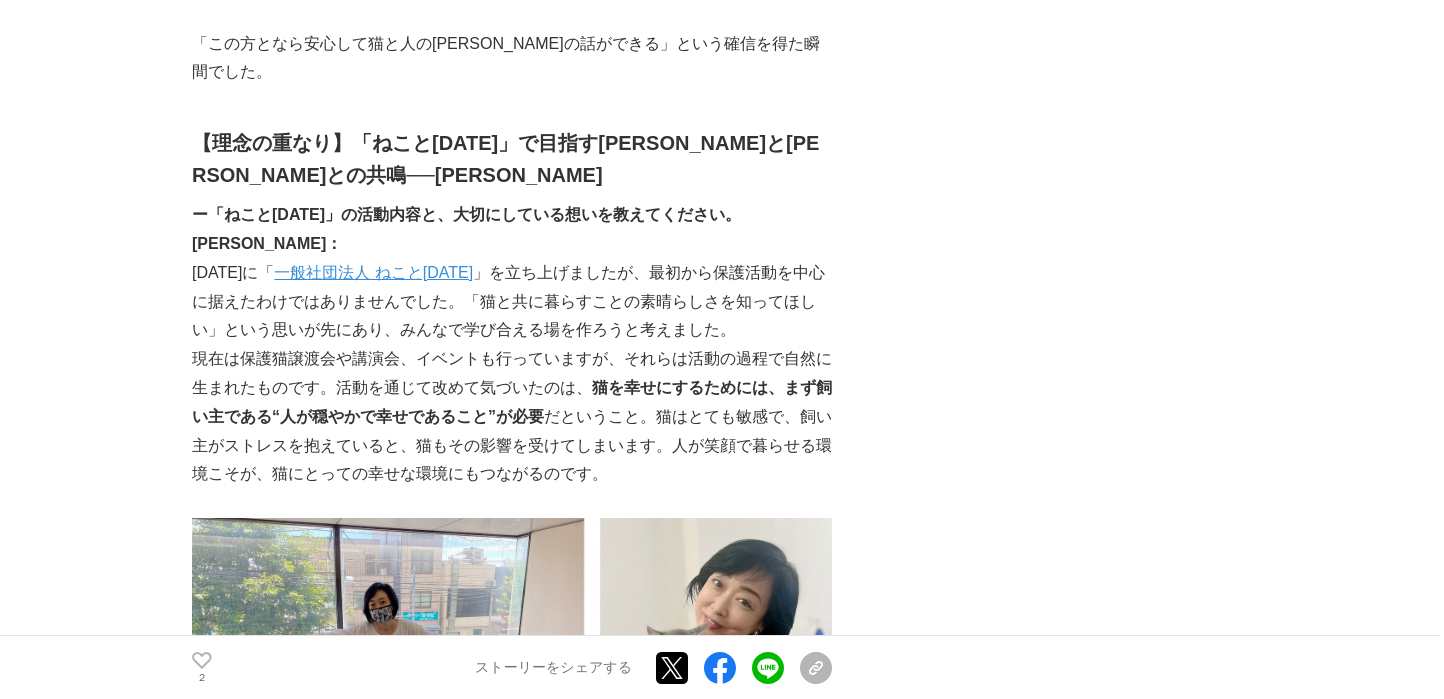 click on "猫と人が心地よく暮らせる社会のためにー女優・[PERSON_NAME]とサンコー代表[PERSON_NAME]が語る、“縁”が生んだ共生への挑戦ー
ペット
#ペット
#暮らし
2 2" at bounding box center [722, 3078] 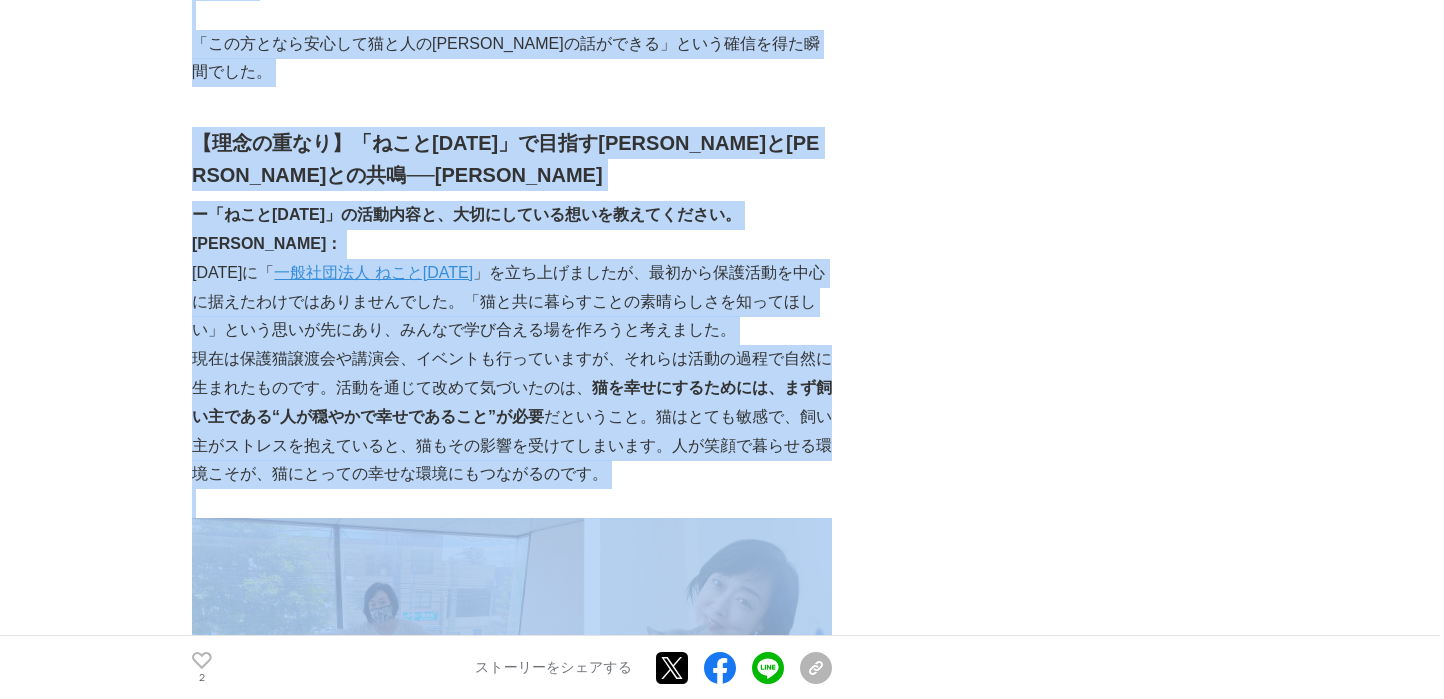 drag, startPoint x: 189, startPoint y: 51, endPoint x: 706, endPoint y: 414, distance: 631.7104 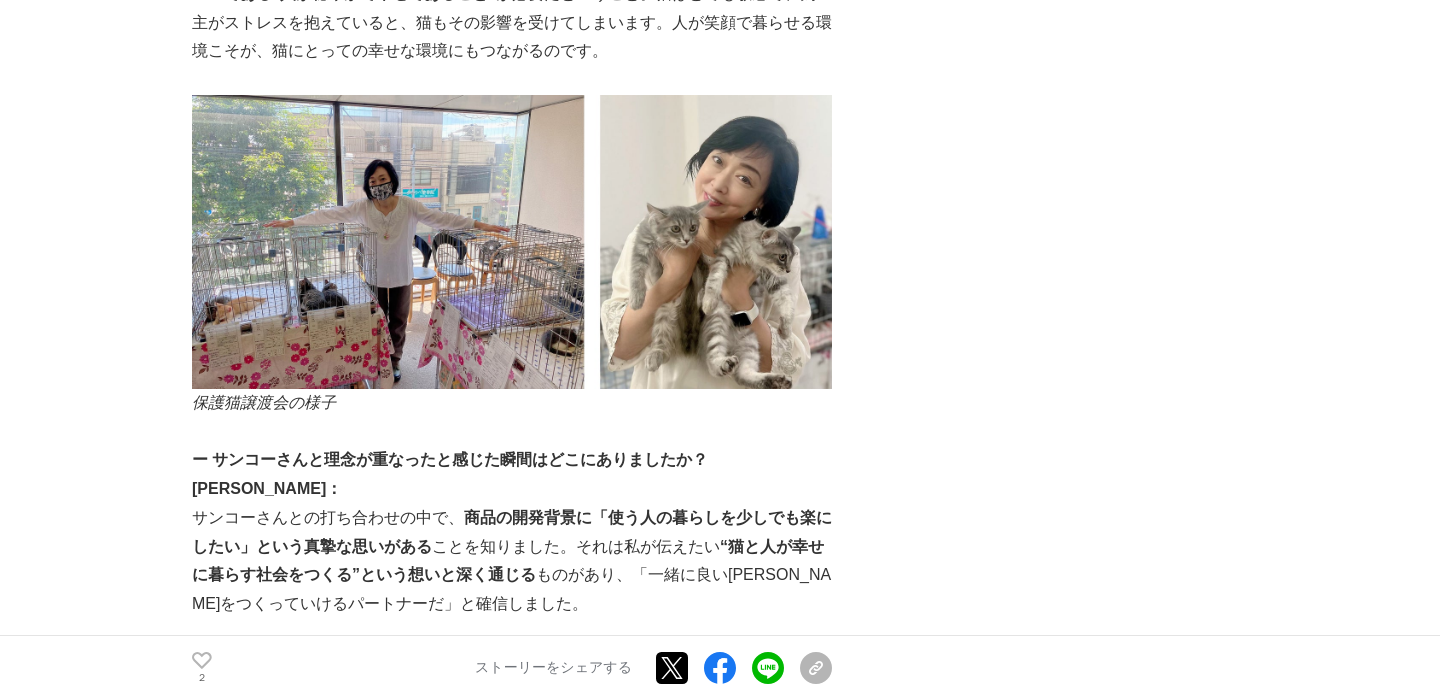 scroll, scrollTop: 2700, scrollLeft: 0, axis: vertical 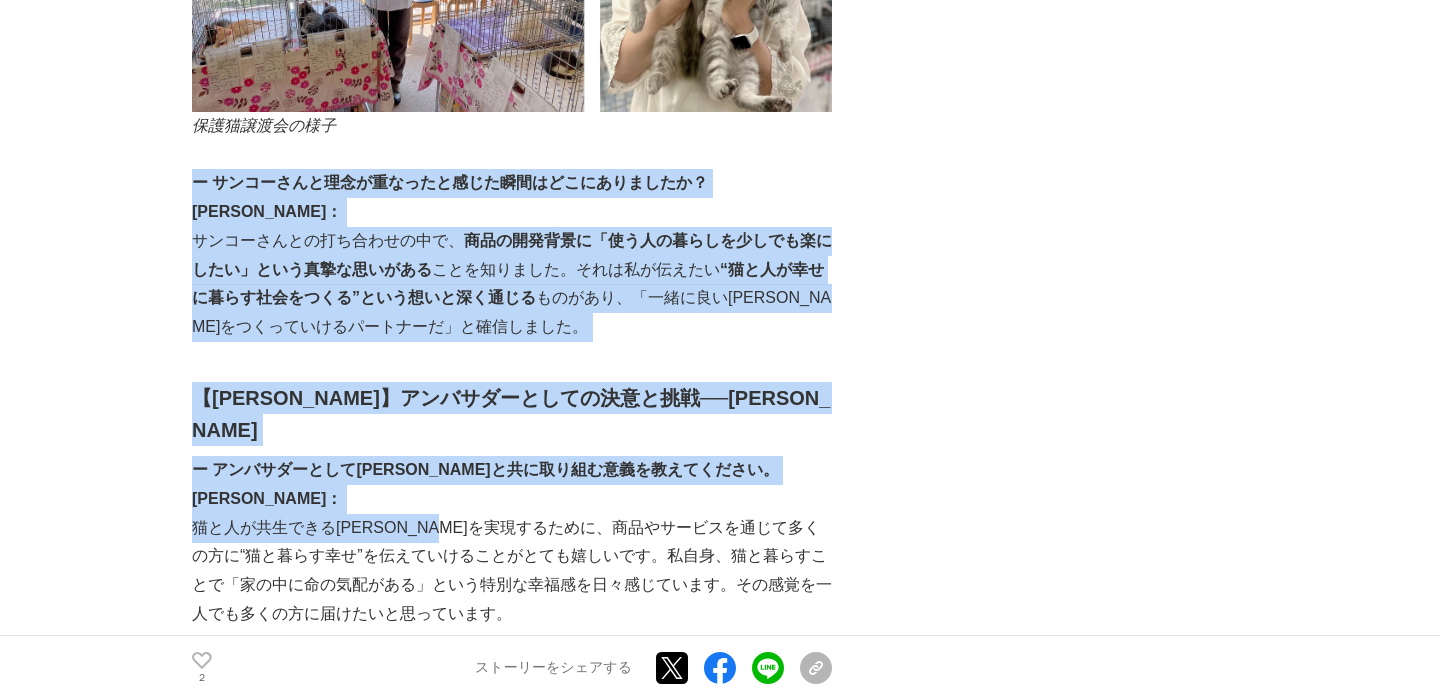 drag, startPoint x: 491, startPoint y: 415, endPoint x: 198, endPoint y: 86, distance: 440.55646 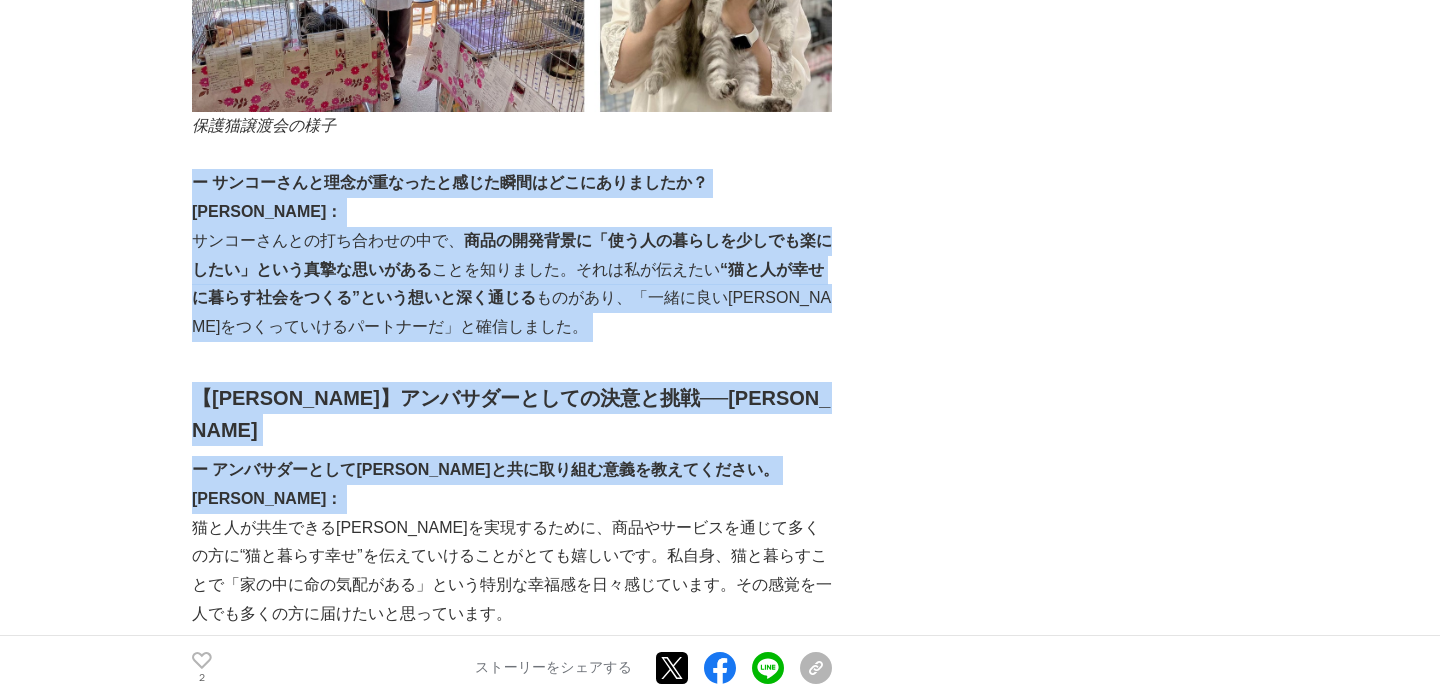 drag, startPoint x: 198, startPoint y: 87, endPoint x: 539, endPoint y: 388, distance: 454.84283 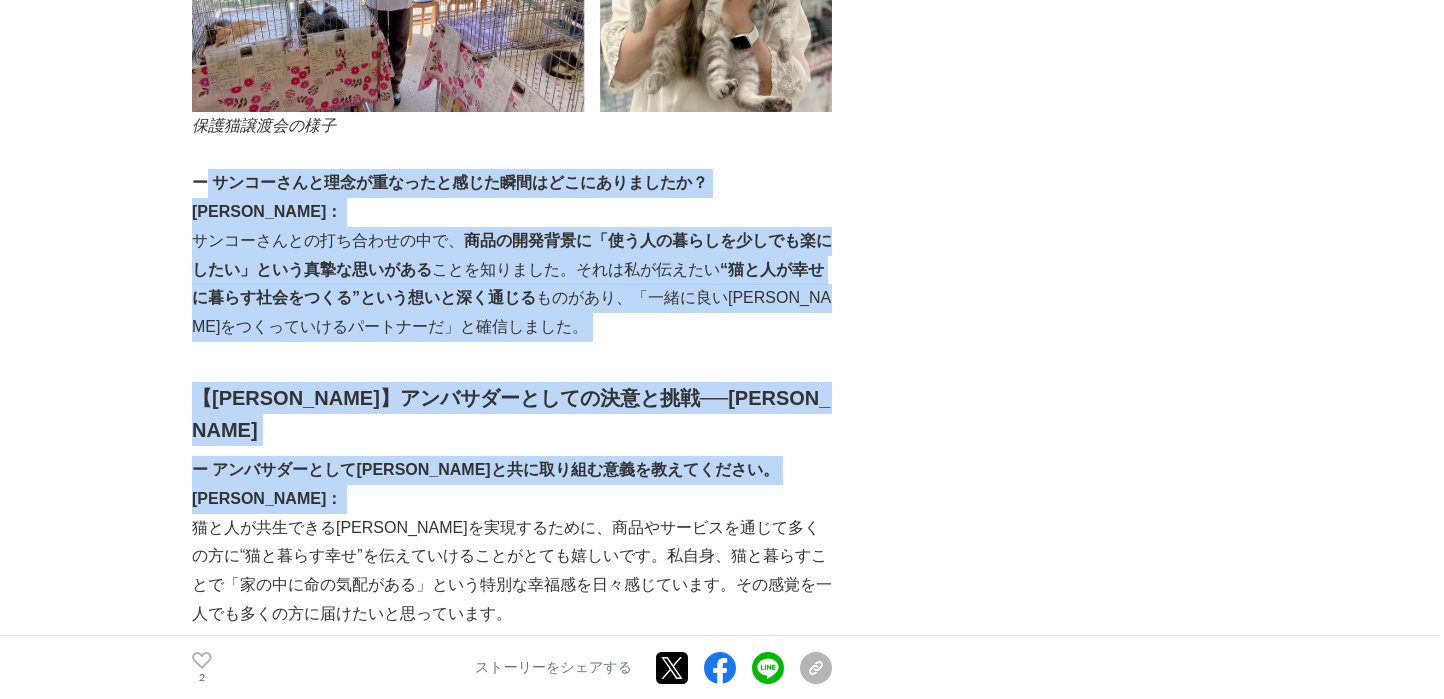 drag, startPoint x: 539, startPoint y: 392, endPoint x: 205, endPoint y: 93, distance: 448.2823 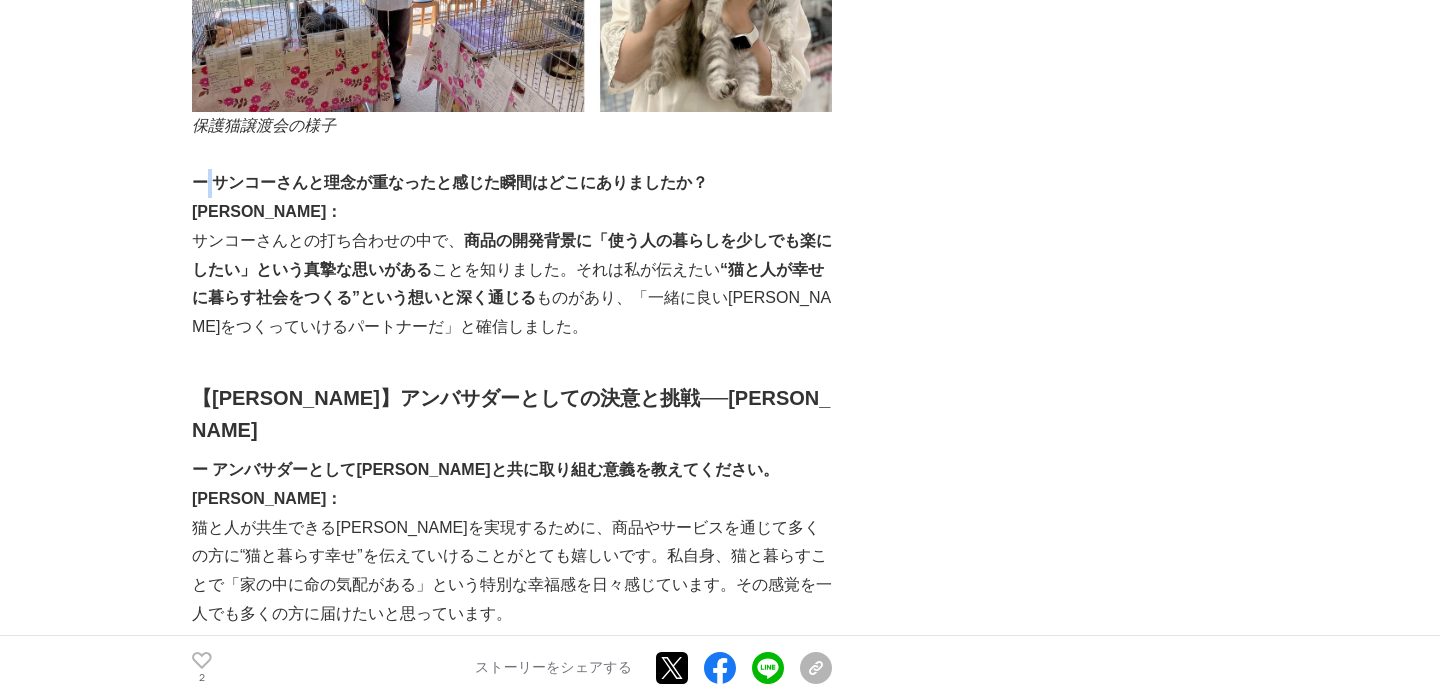 click on "ー サンコーさんと理念が重なったと感じた瞬間はどこにありましたか？" at bounding box center [450, 182] 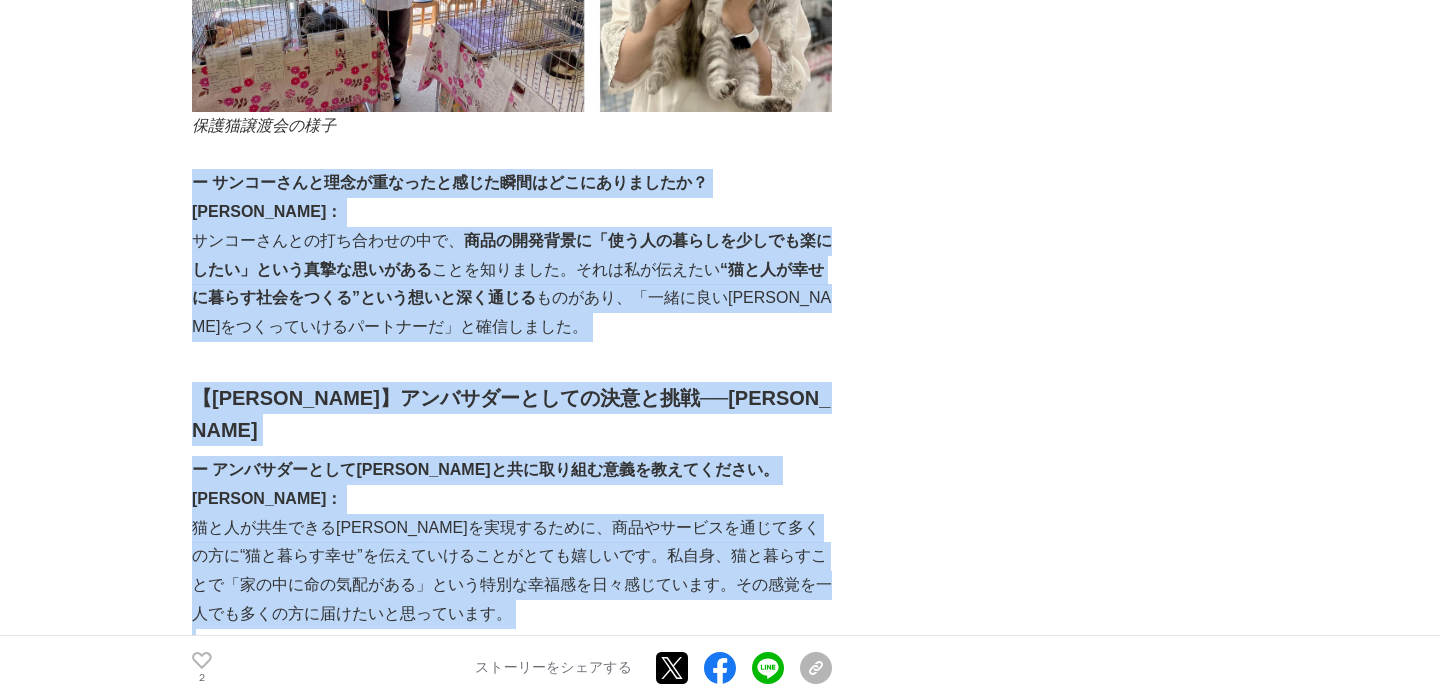 drag, startPoint x: 205, startPoint y: 93, endPoint x: 642, endPoint y: 484, distance: 586.38727 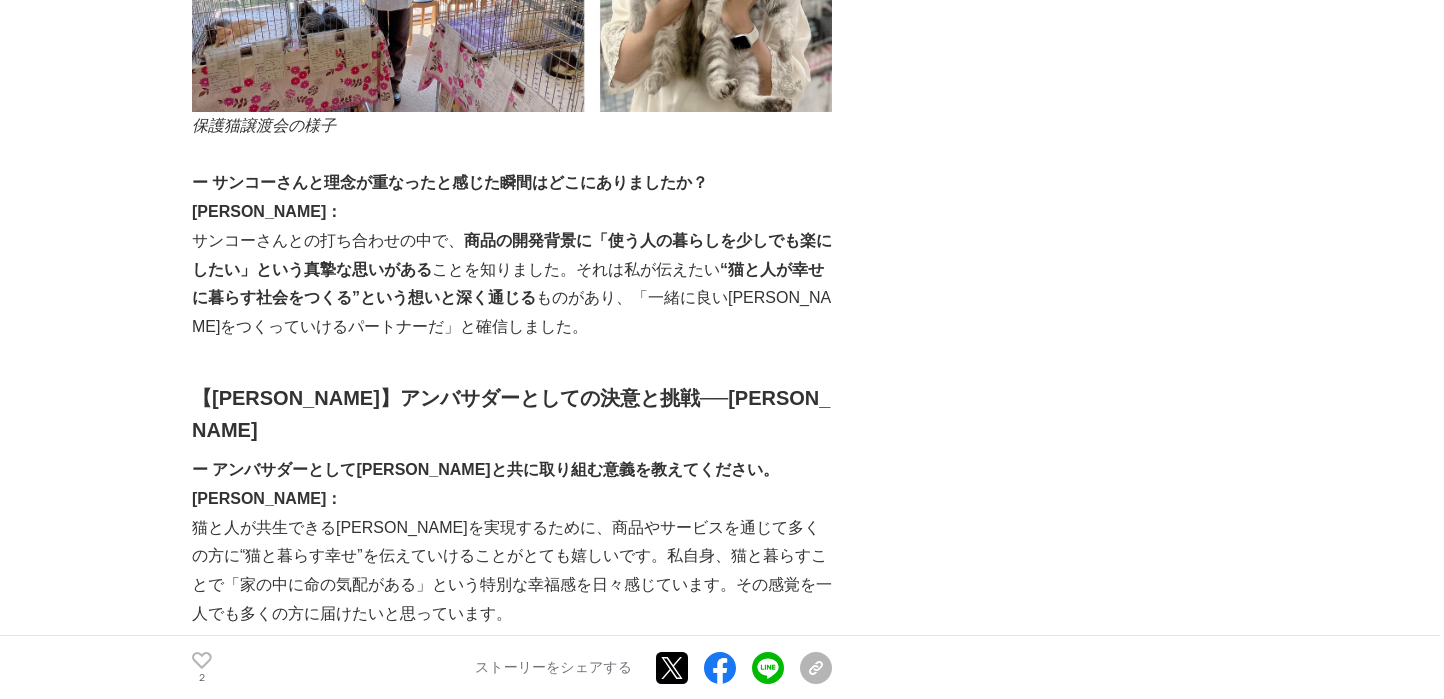 click on "猫と人が心地よく暮らせる社会のためにー女優・[PERSON_NAME]とサンコー代表[PERSON_NAME]が語る、“縁”が生んだ共生への挑戦ー
ペット
#ペット
#暮らし
2 2" at bounding box center (722, 2378) 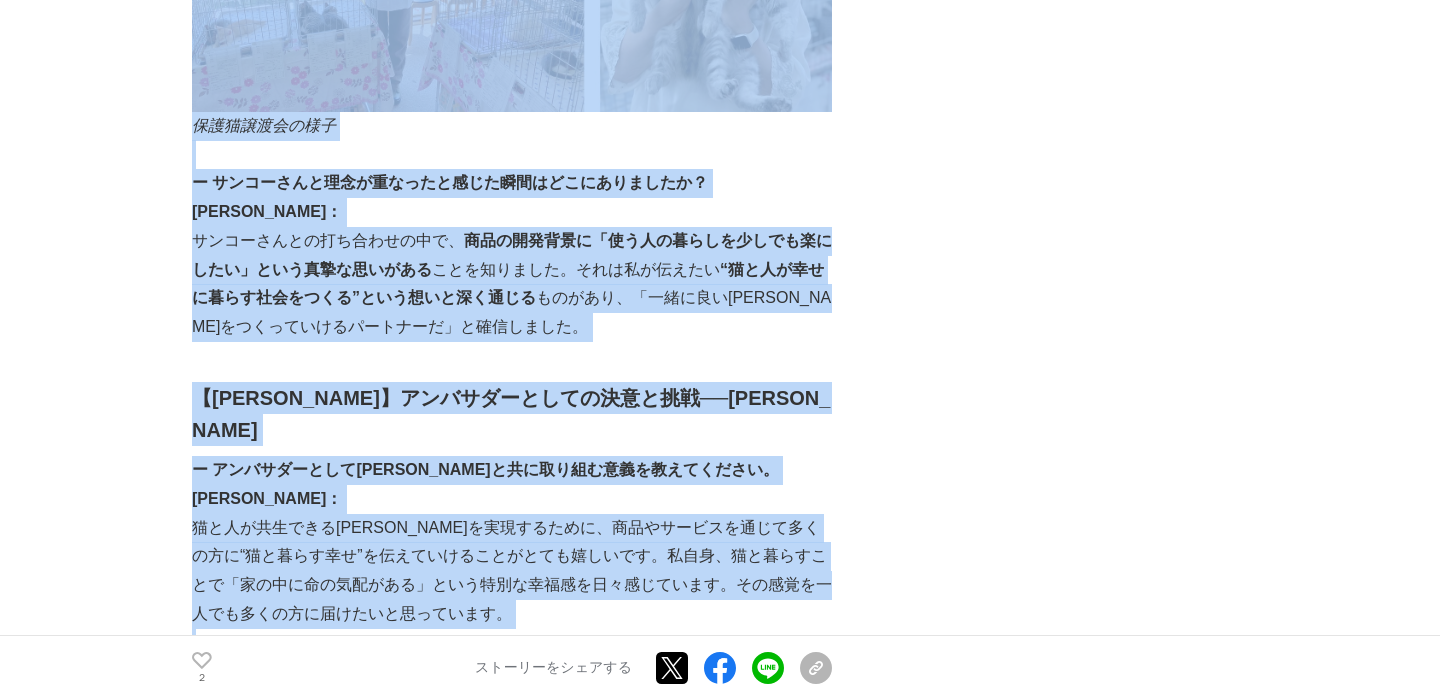 drag, startPoint x: 191, startPoint y: 94, endPoint x: 580, endPoint y: 517, distance: 574.6738 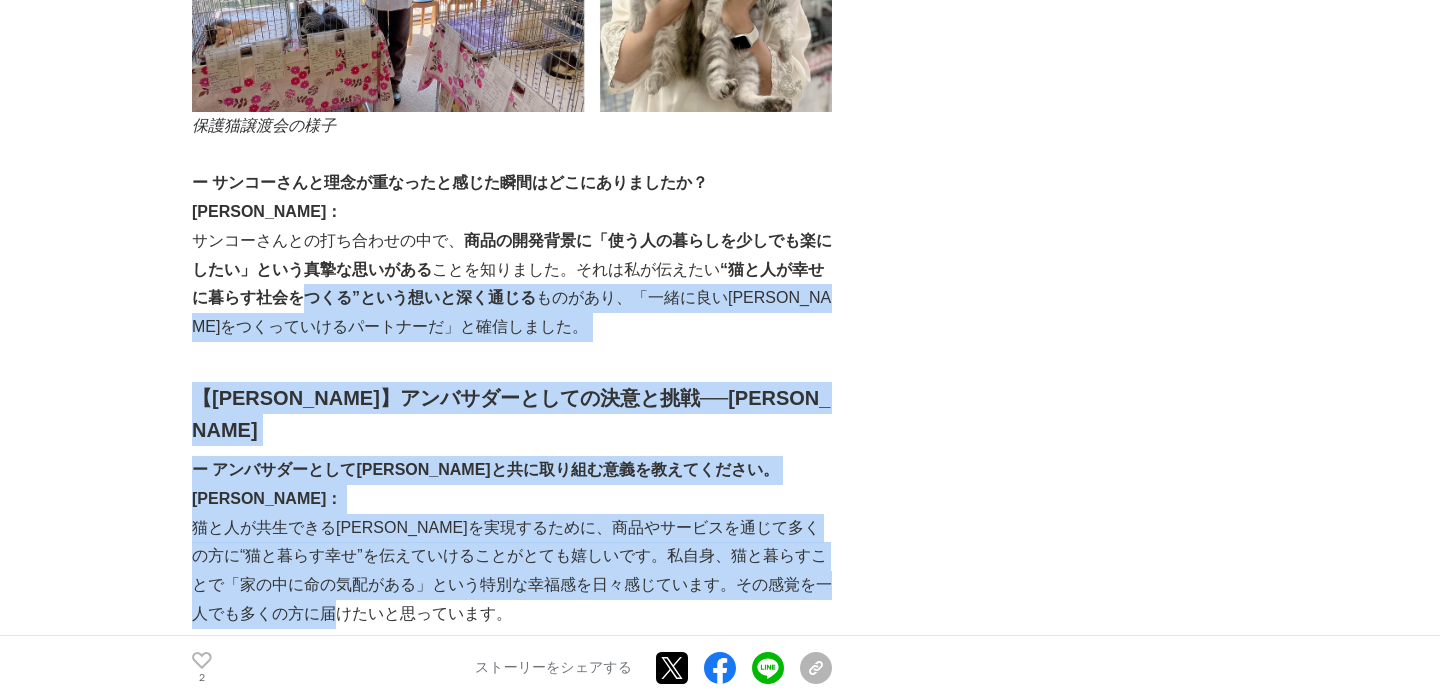 drag, startPoint x: 519, startPoint y: 495, endPoint x: 314, endPoint y: 224, distance: 339.8029 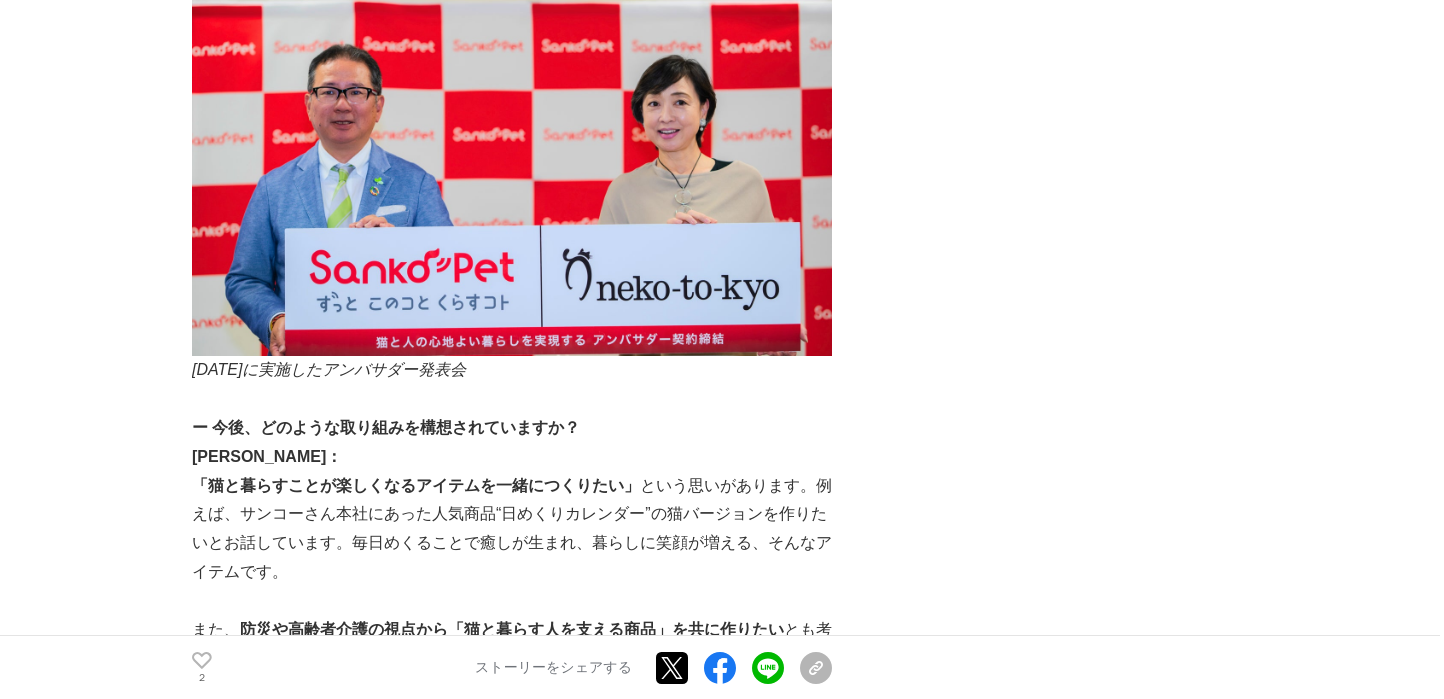 scroll, scrollTop: 3400, scrollLeft: 0, axis: vertical 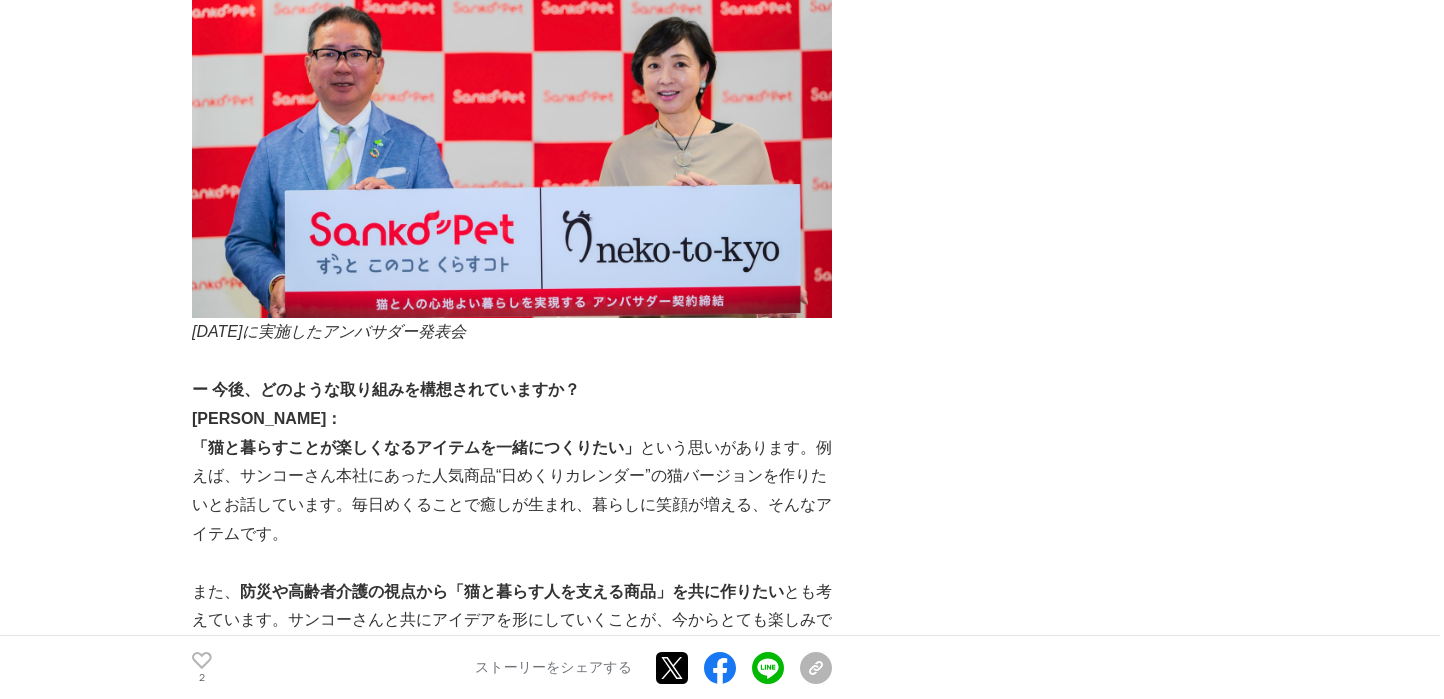 drag, startPoint x: 452, startPoint y: 361, endPoint x: 431, endPoint y: 362, distance: 21.023796 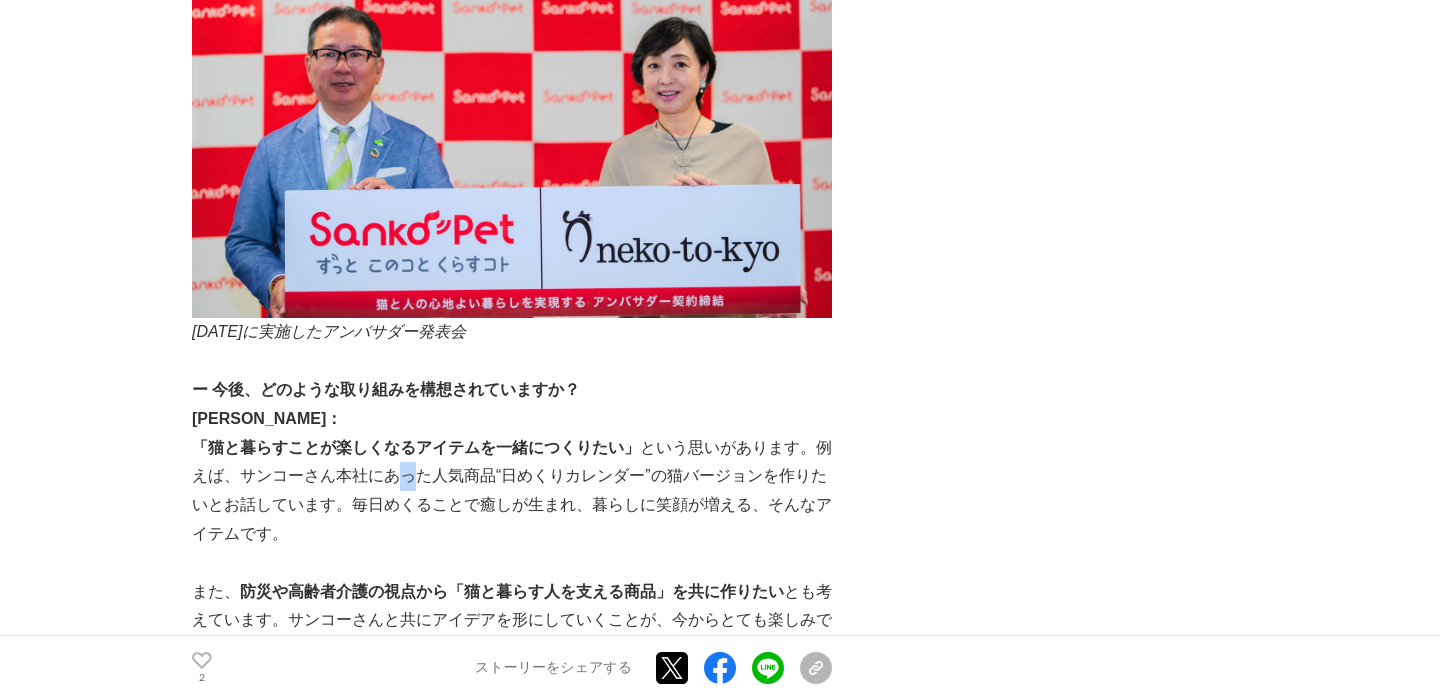 click on "「猫と暮らすことが楽しくなるアイテムを一緒につくりたい」 という思いがあります。例えば、サンコーさん本社にあった人気商品“日めくりカレンダー”の猫バージョンを作りたいとお話しています。毎日めくることで癒しが生まれ、暮らしに笑顔が増える、そんなアイテムです。" at bounding box center (512, 491) 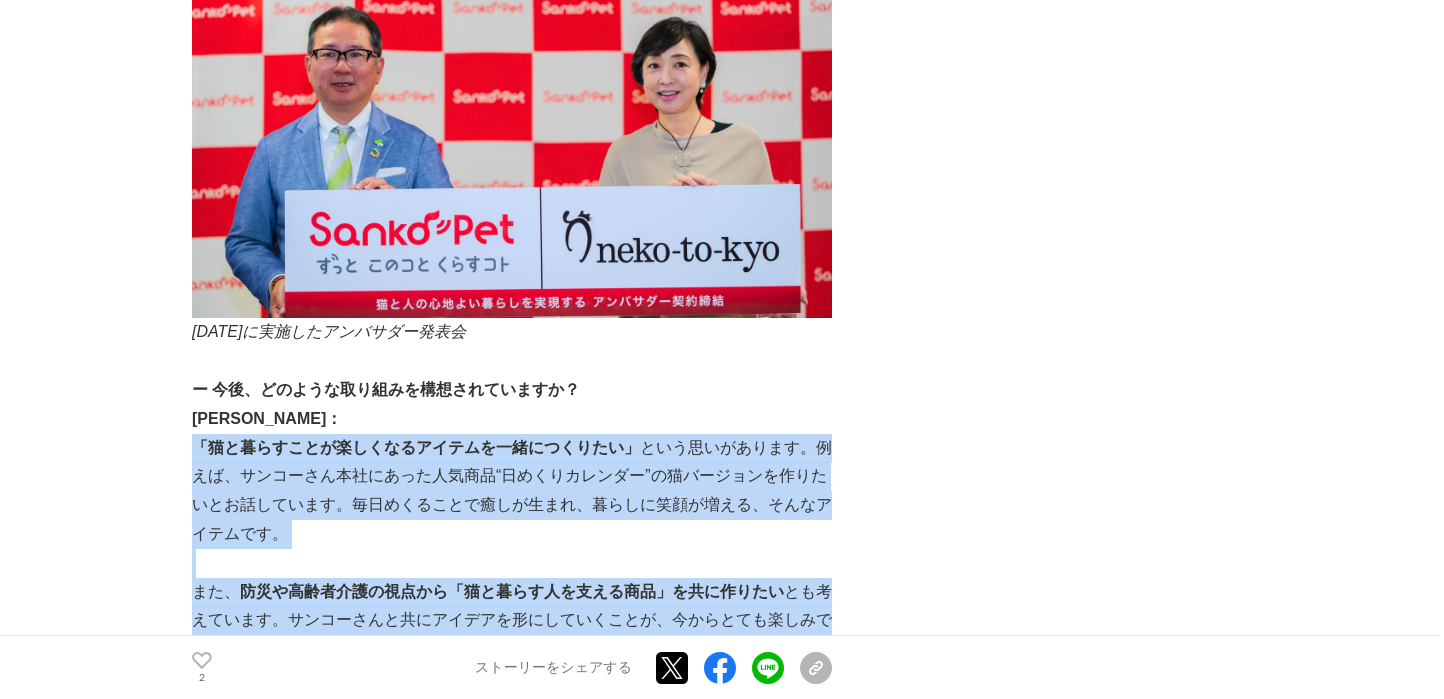 drag, startPoint x: 412, startPoint y: 367, endPoint x: 433, endPoint y: 523, distance: 157.40712 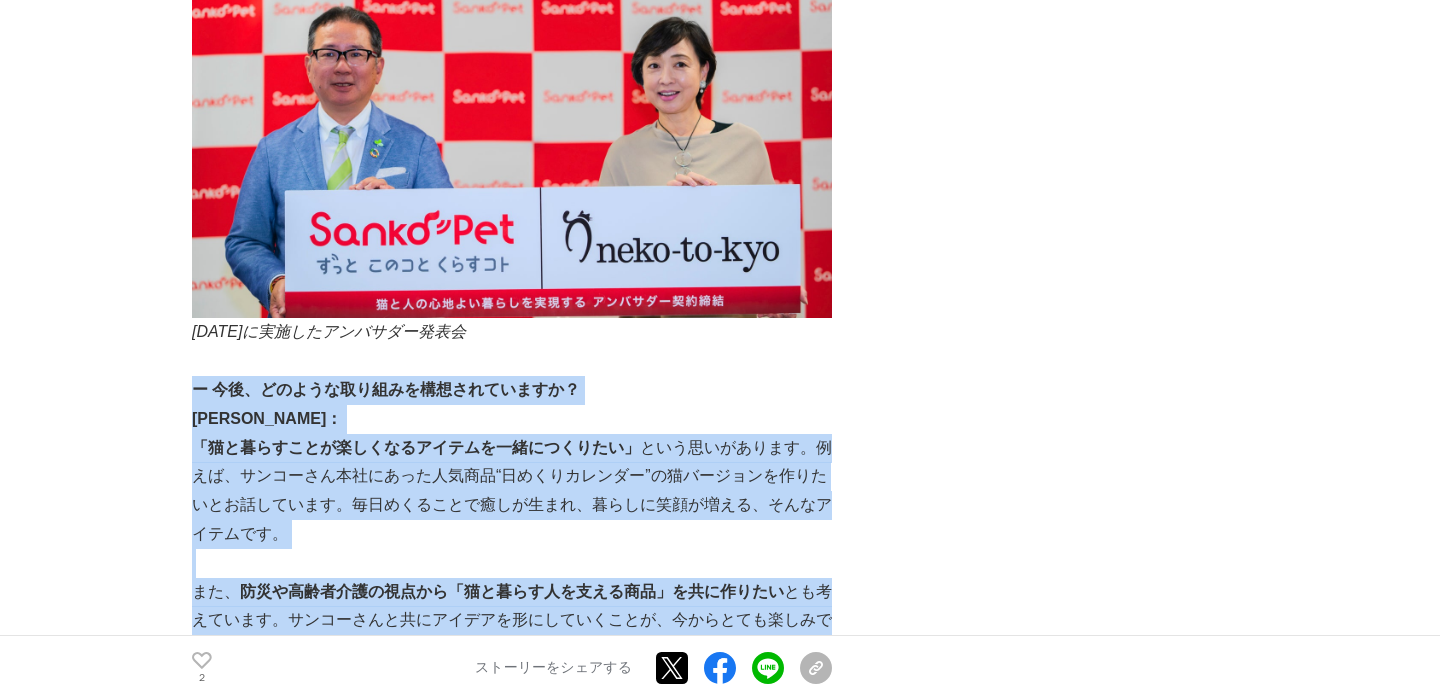 drag, startPoint x: 433, startPoint y: 523, endPoint x: 195, endPoint y: 267, distance: 349.54257 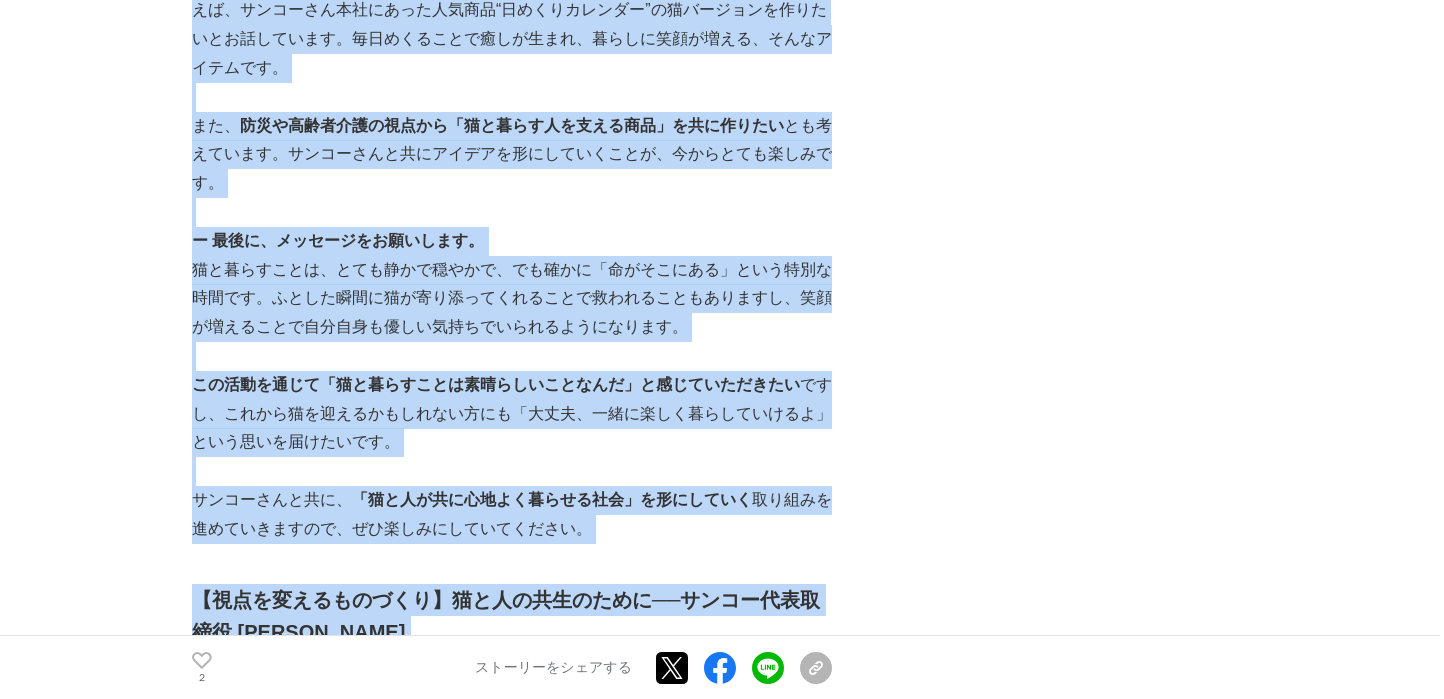 scroll, scrollTop: 4152, scrollLeft: 0, axis: vertical 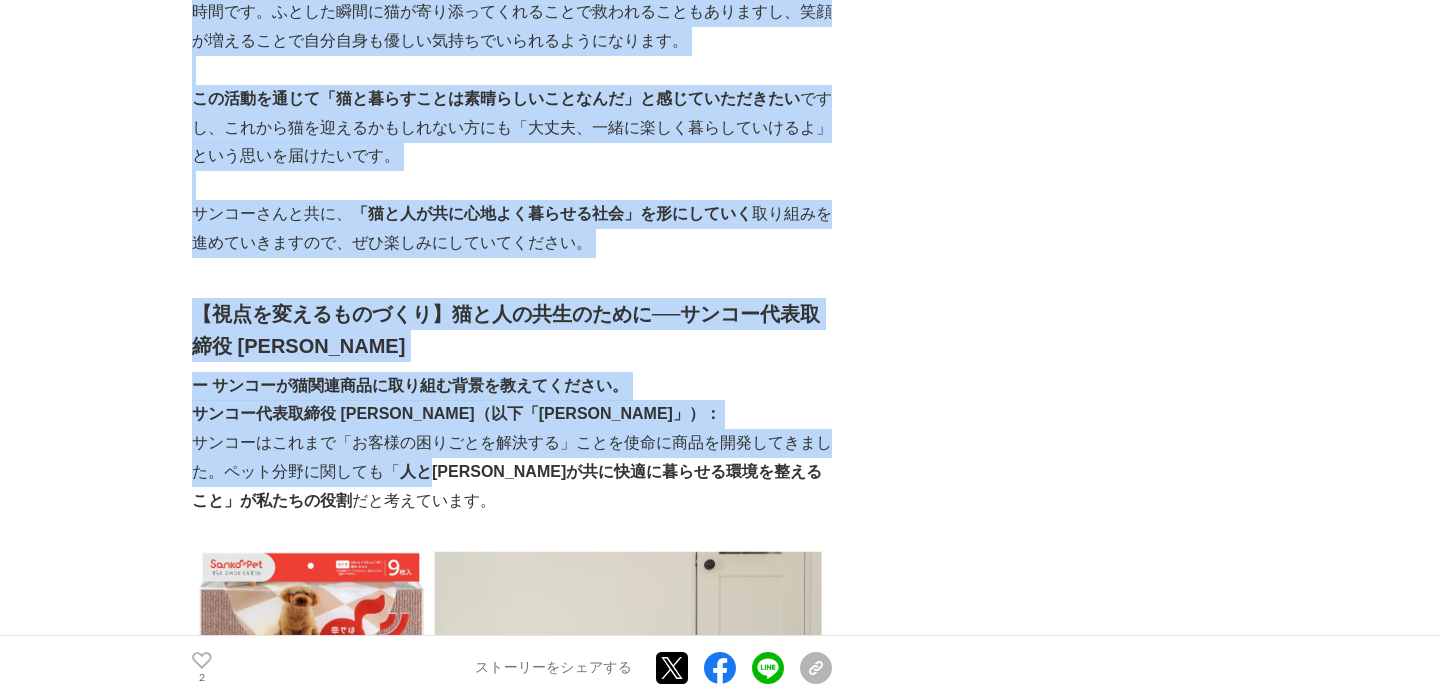 drag, startPoint x: 195, startPoint y: 269, endPoint x: 428, endPoint y: 371, distance: 254.34819 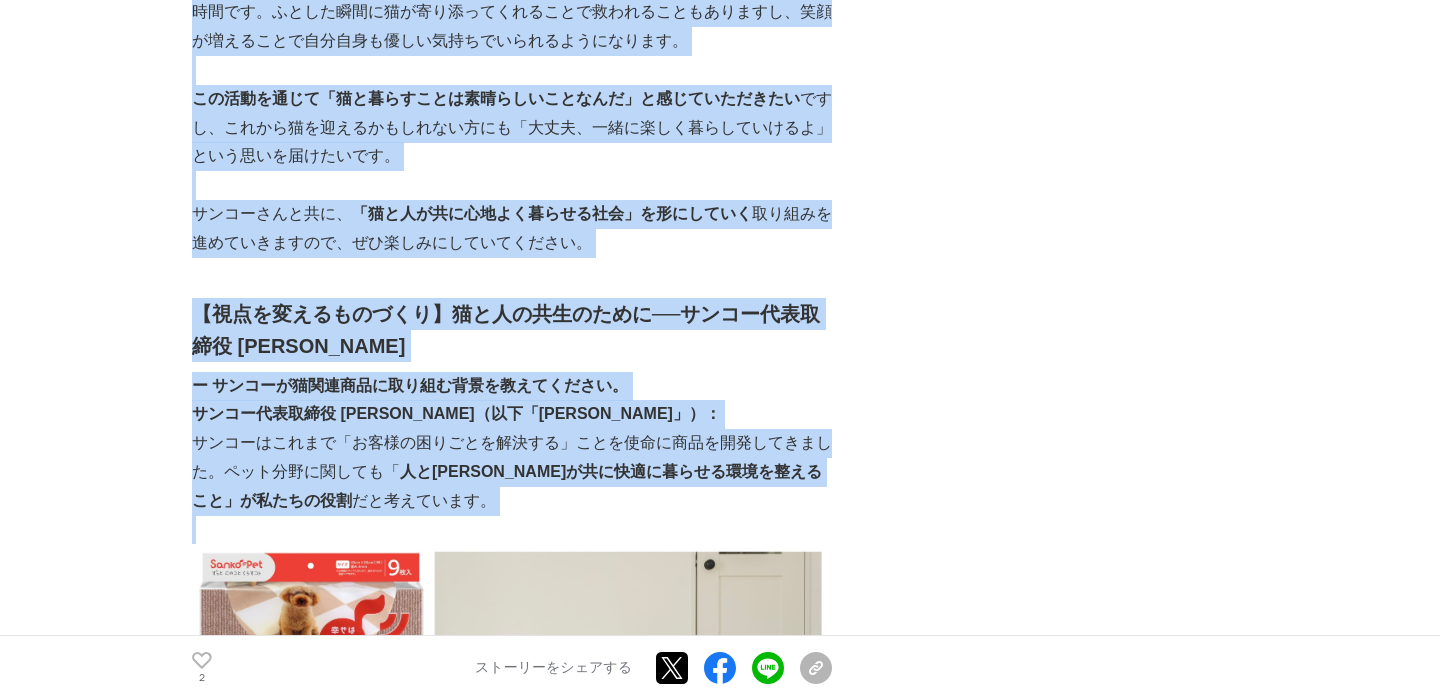 click on "サンコーはこれまで「お客様の困りごとを解決する」ことを使命に商品を開発してきました。ペット分野に関しても「 人と[PERSON_NAME]が共に快適に暮らせる環境を整えること」が私たちの役割 だと考えています。" at bounding box center [512, 472] 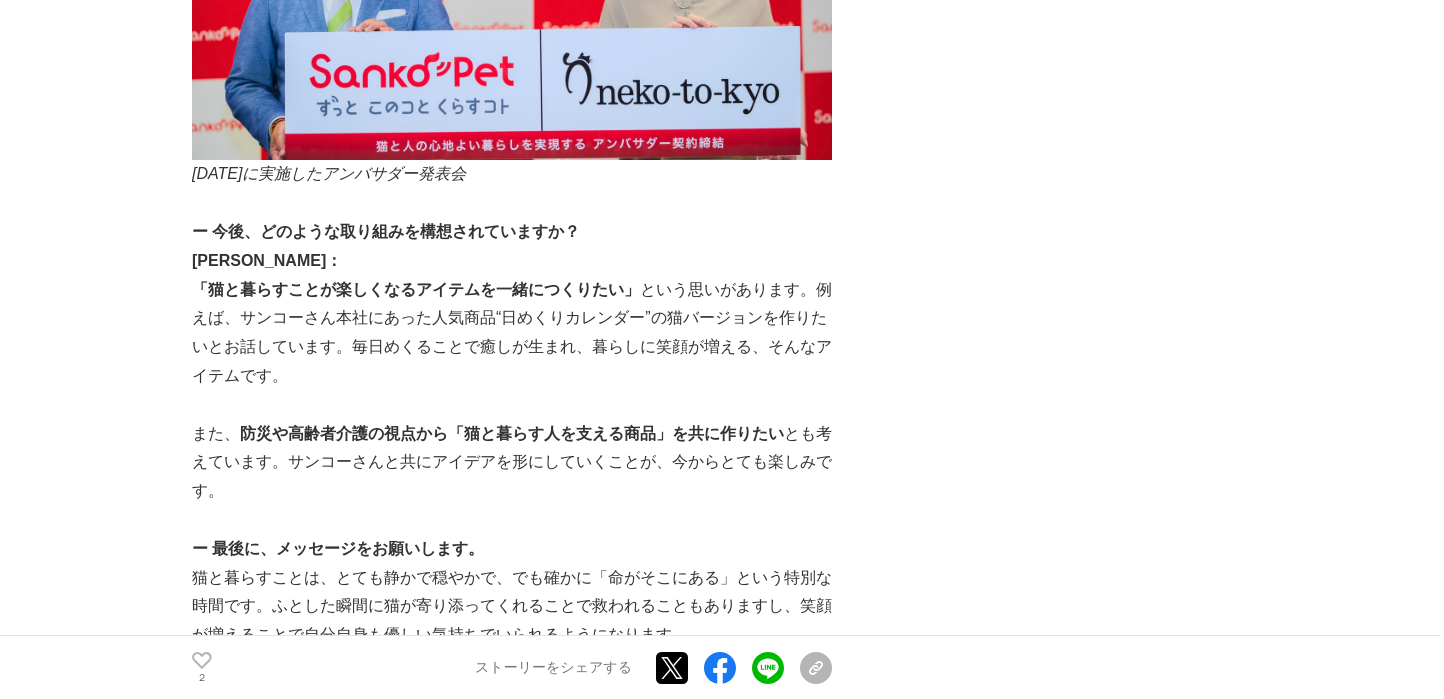 scroll, scrollTop: 3452, scrollLeft: 0, axis: vertical 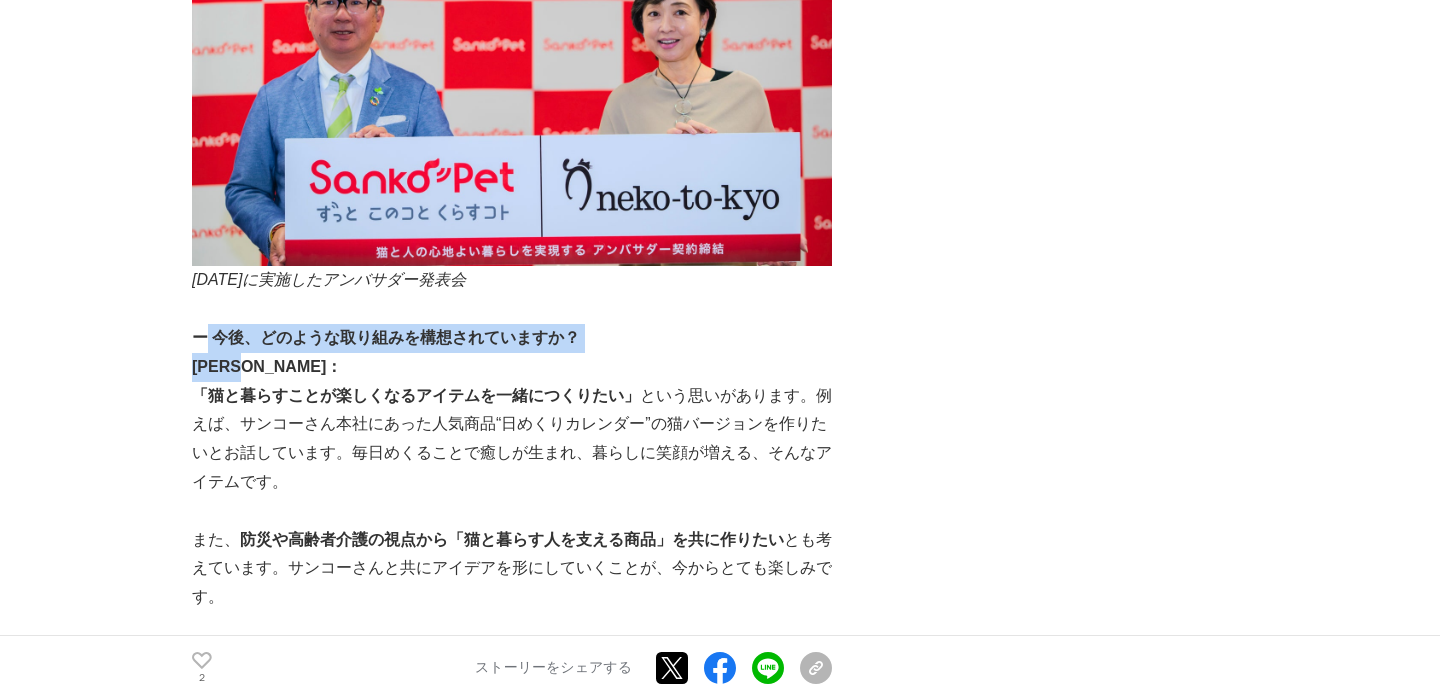 drag, startPoint x: 203, startPoint y: 231, endPoint x: 404, endPoint y: 267, distance: 204.19843 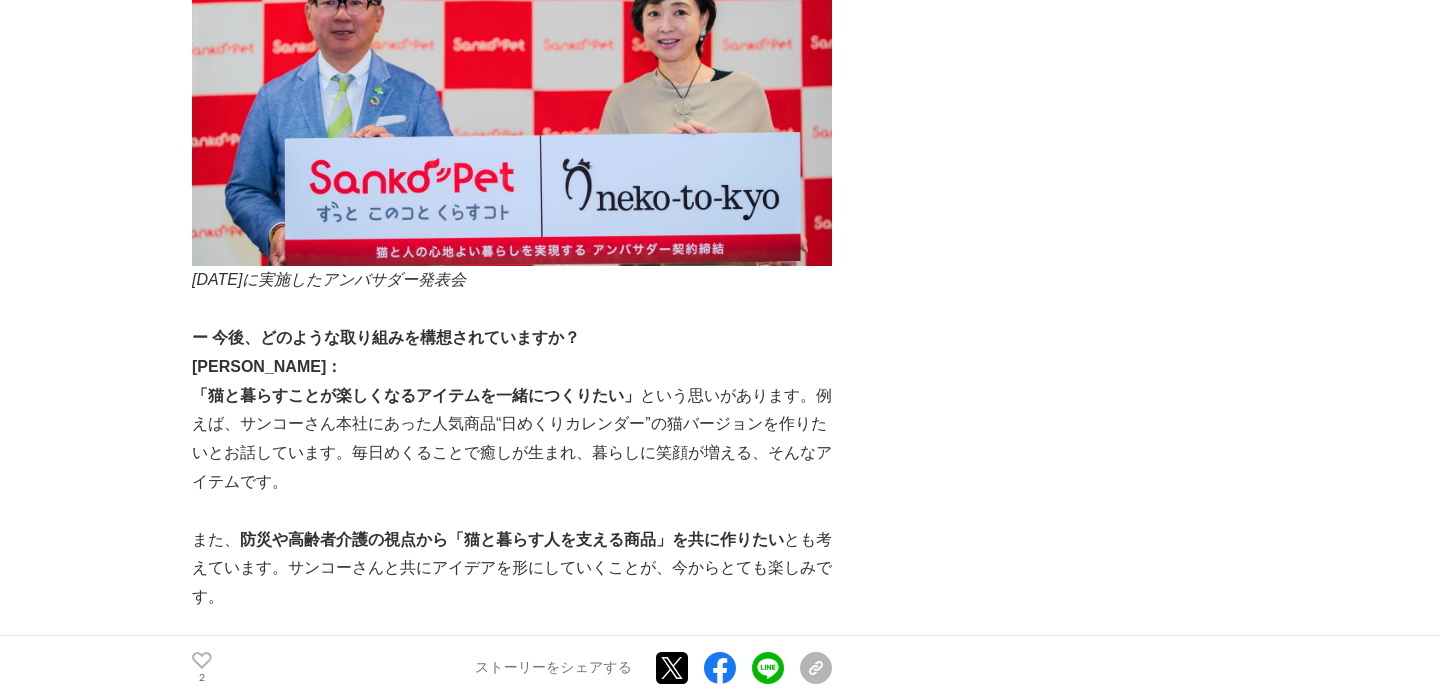 click at bounding box center [512, 626] 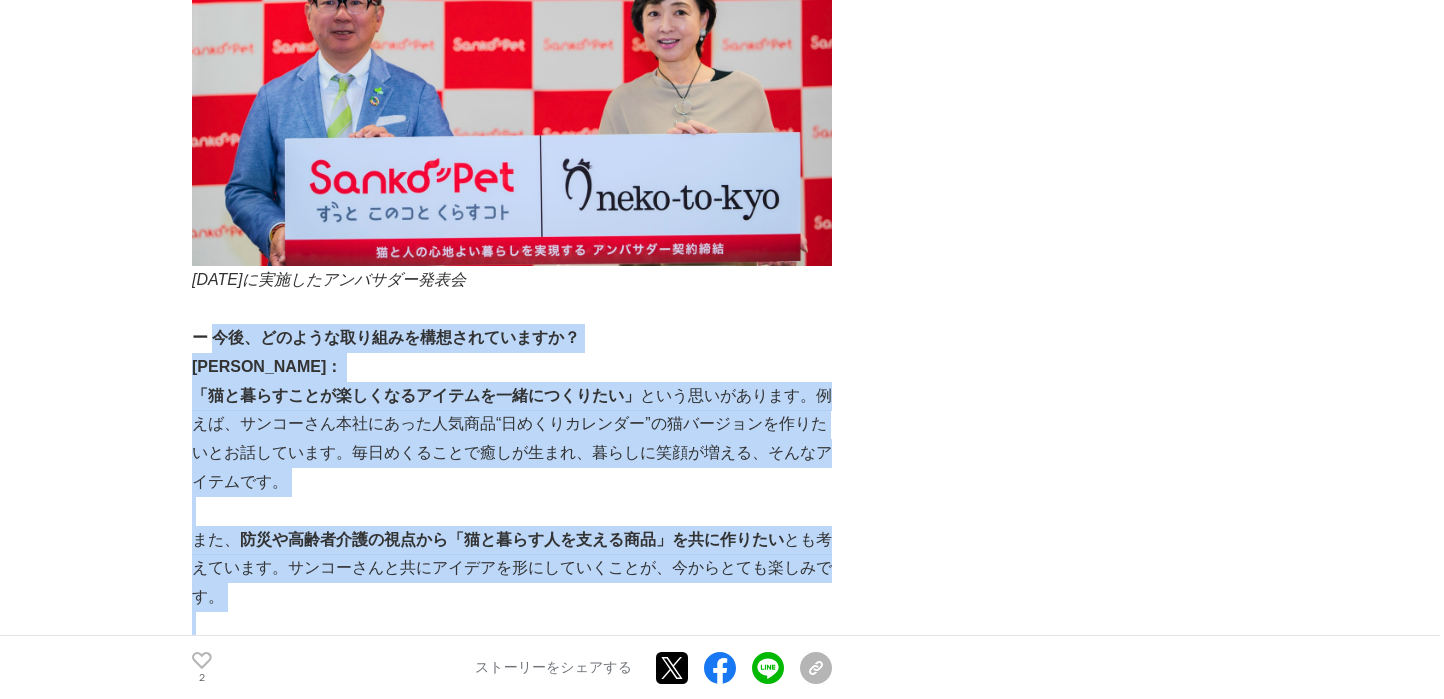 drag, startPoint x: 563, startPoint y: 518, endPoint x: 218, endPoint y: 232, distance: 448.13055 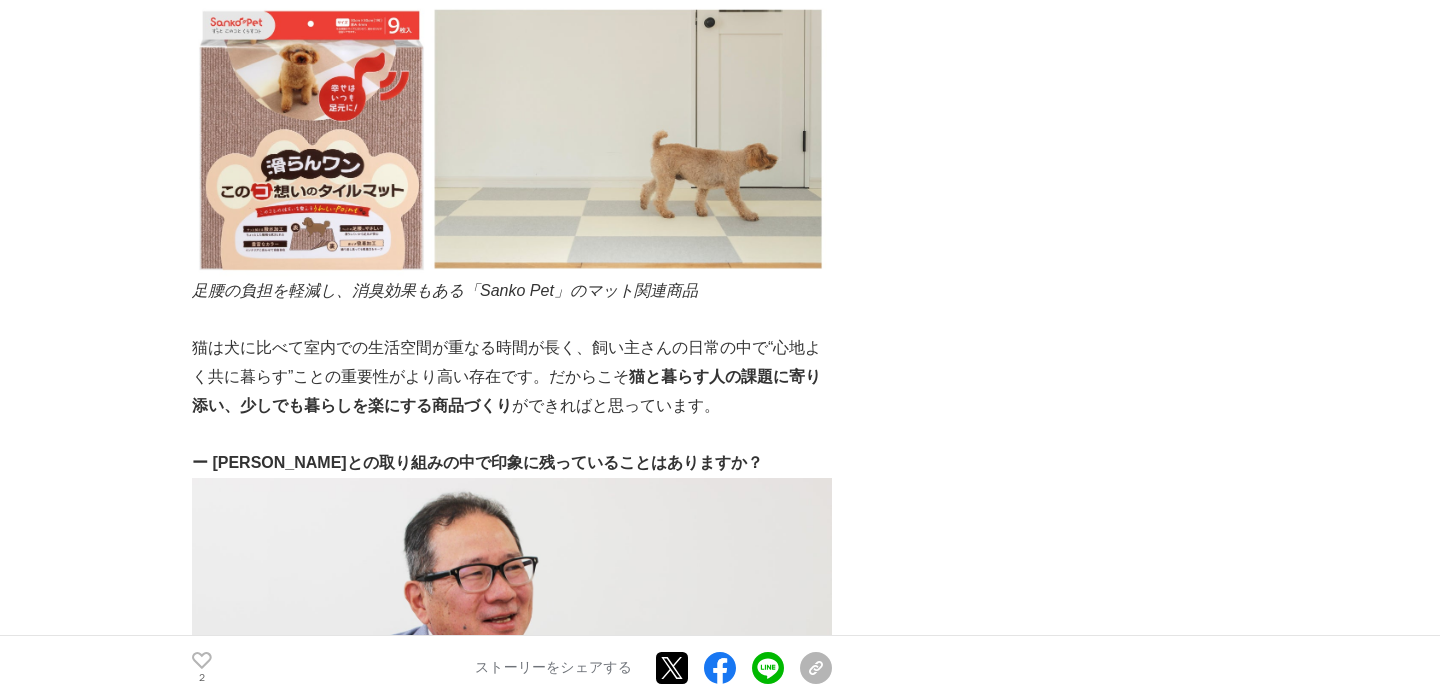 scroll, scrollTop: 4652, scrollLeft: 0, axis: vertical 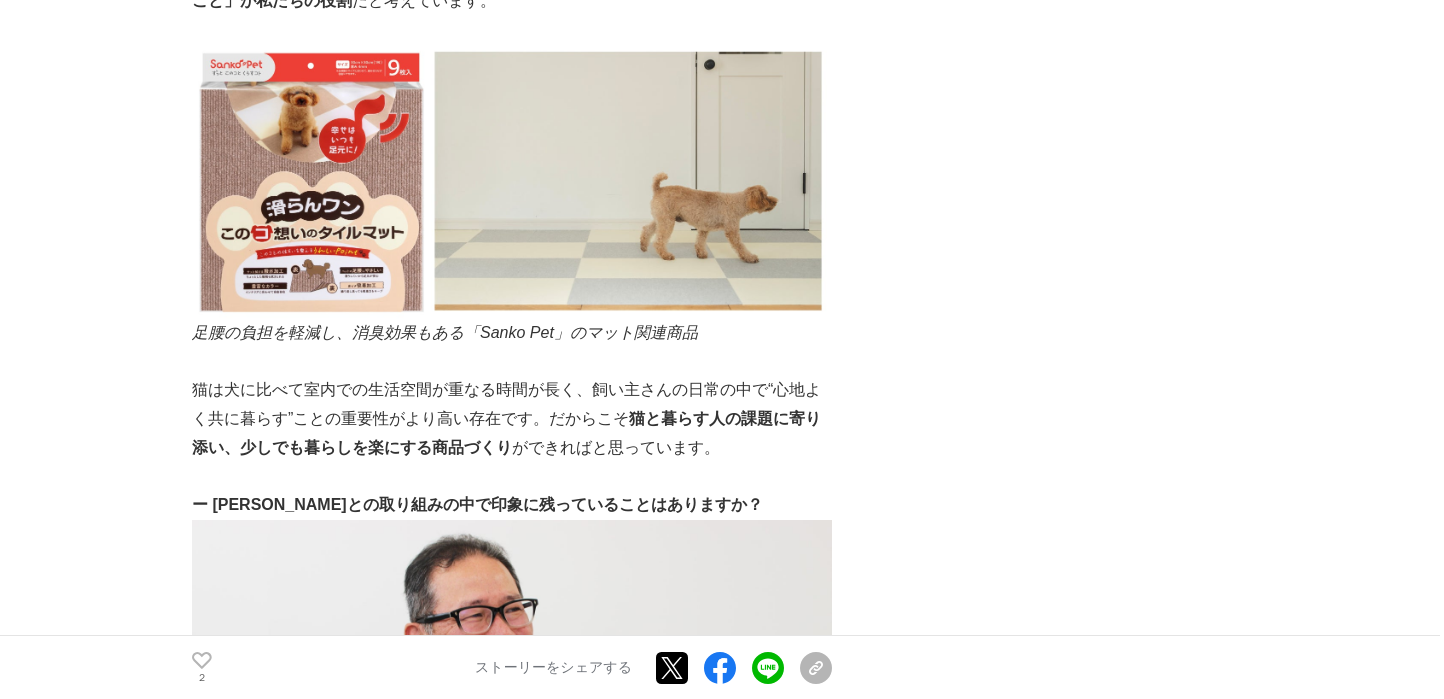 click on "猫は犬に比べて室内での生活空間が重なる時間が長く、飼い主さんの日常の中で“心地よく共に暮らす”ことの重要性がより高い存在です。だからこそ 猫と暮らす人の課題に寄り添い、少しでも暮らしを楽にする商品づくり ができればと思っています。" at bounding box center (512, 419) 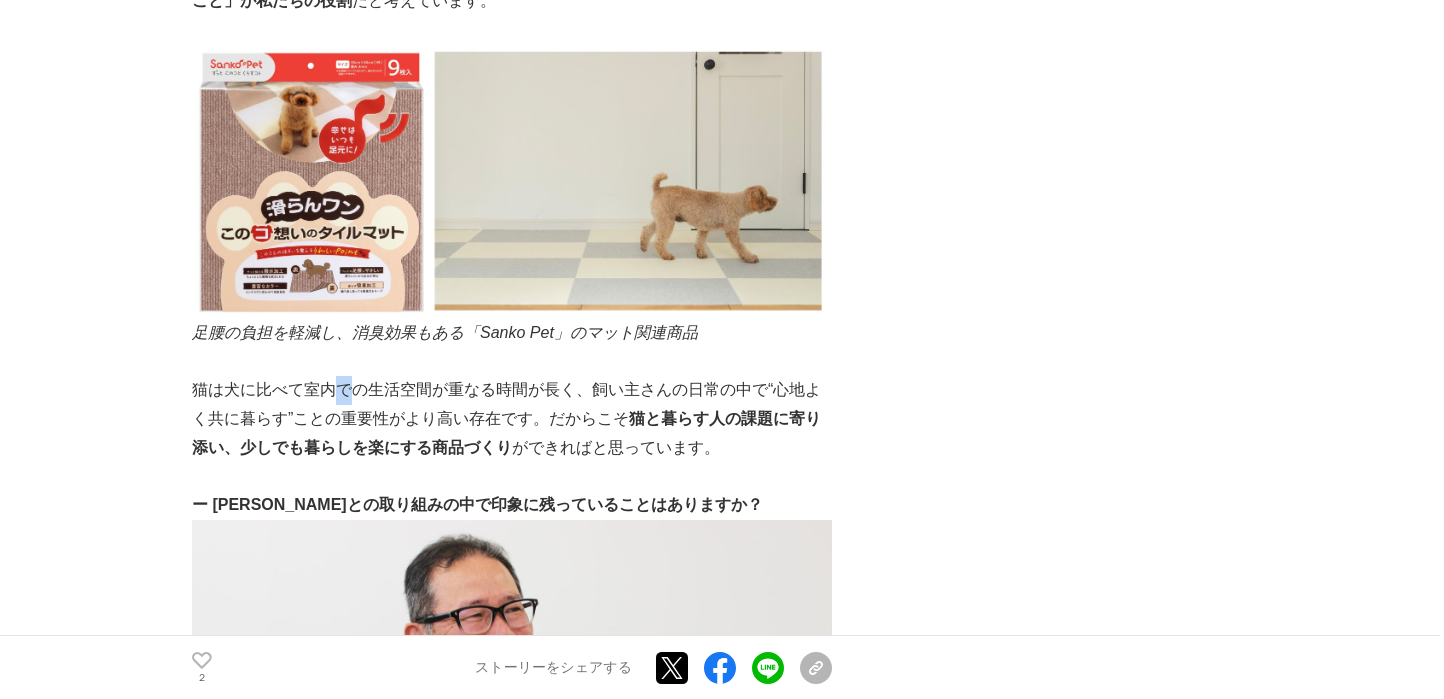 click on "猫は犬に比べて室内での生活空間が重なる時間が長く、飼い主さんの日常の中で“心地よく共に暮らす”ことの重要性がより高い存在です。だからこそ 猫と暮らす人の課題に寄り添い、少しでも暮らしを楽にする商品づくり ができればと思っています。" at bounding box center (512, 419) 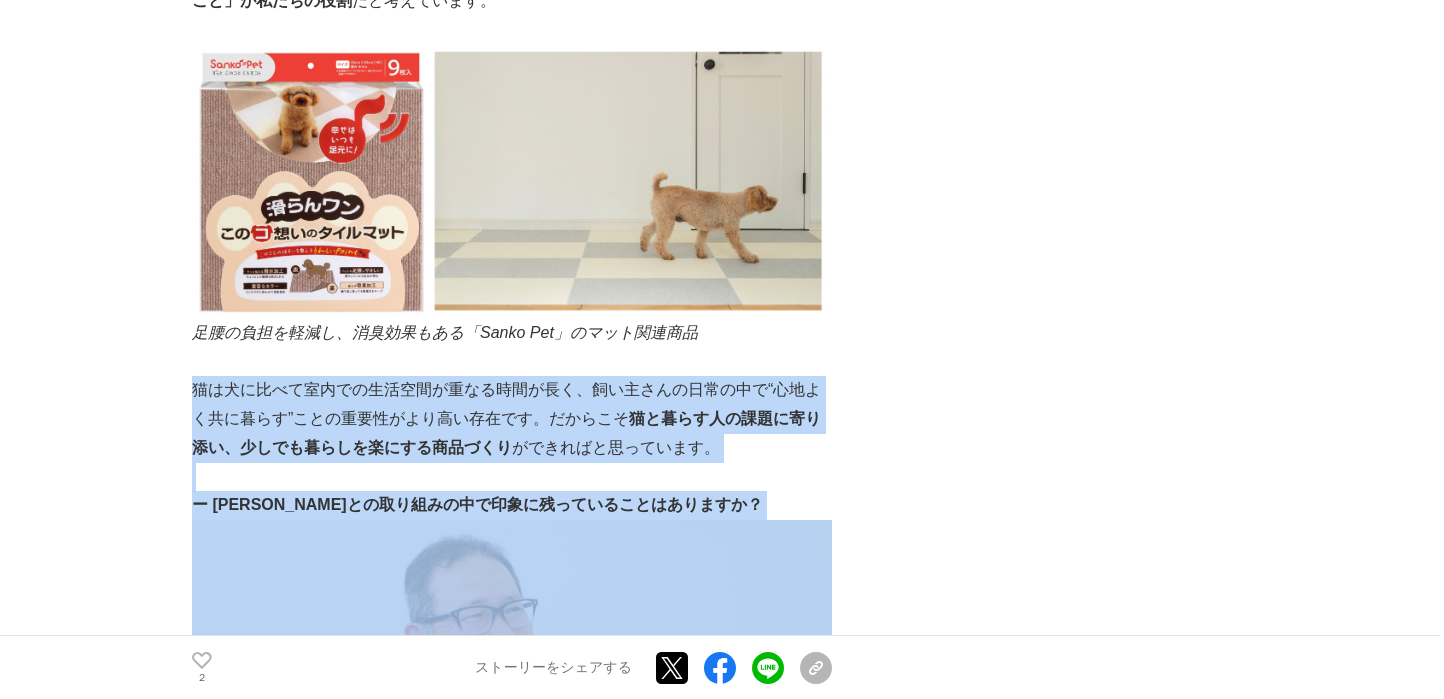 drag, startPoint x: 338, startPoint y: 273, endPoint x: 369, endPoint y: 399, distance: 129.75746 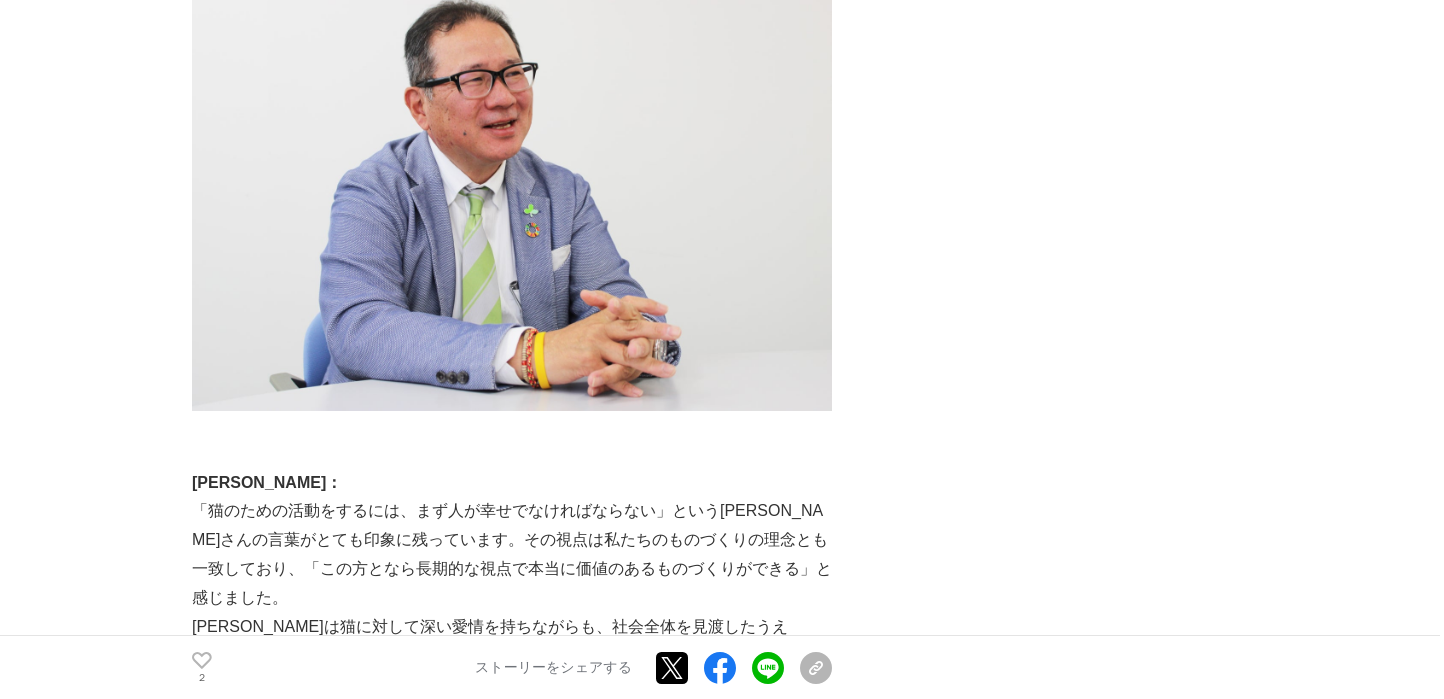 scroll, scrollTop: 5452, scrollLeft: 0, axis: vertical 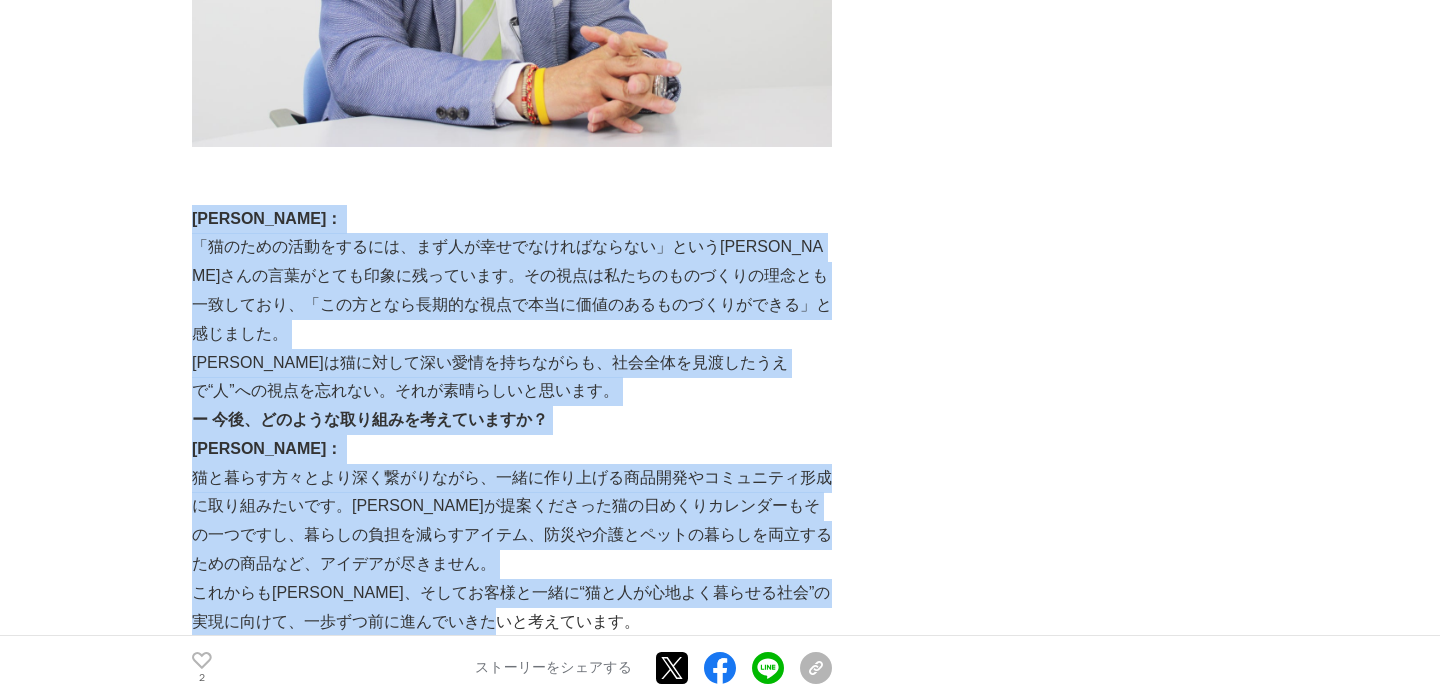 drag, startPoint x: 541, startPoint y: 455, endPoint x: 200, endPoint y: 103, distance: 490.08673 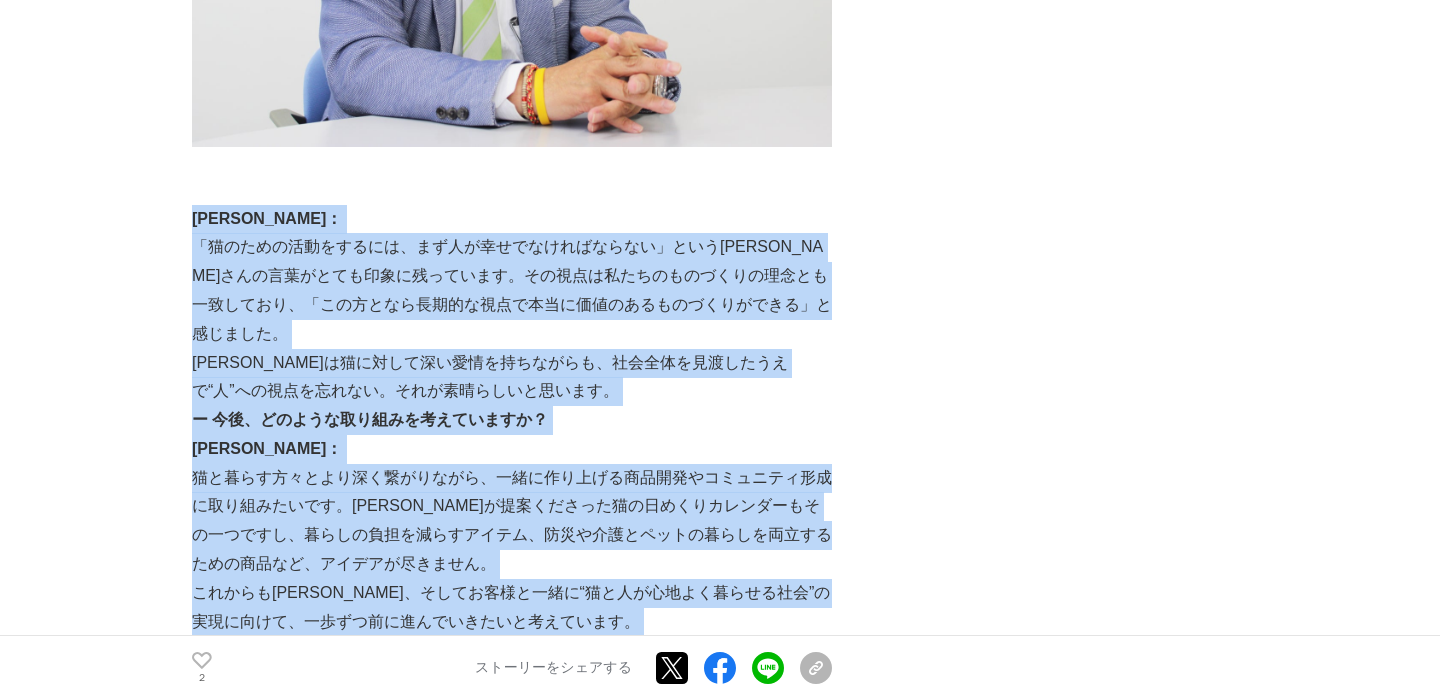 drag, startPoint x: 200, startPoint y: 103, endPoint x: 816, endPoint y: 495, distance: 730.1507 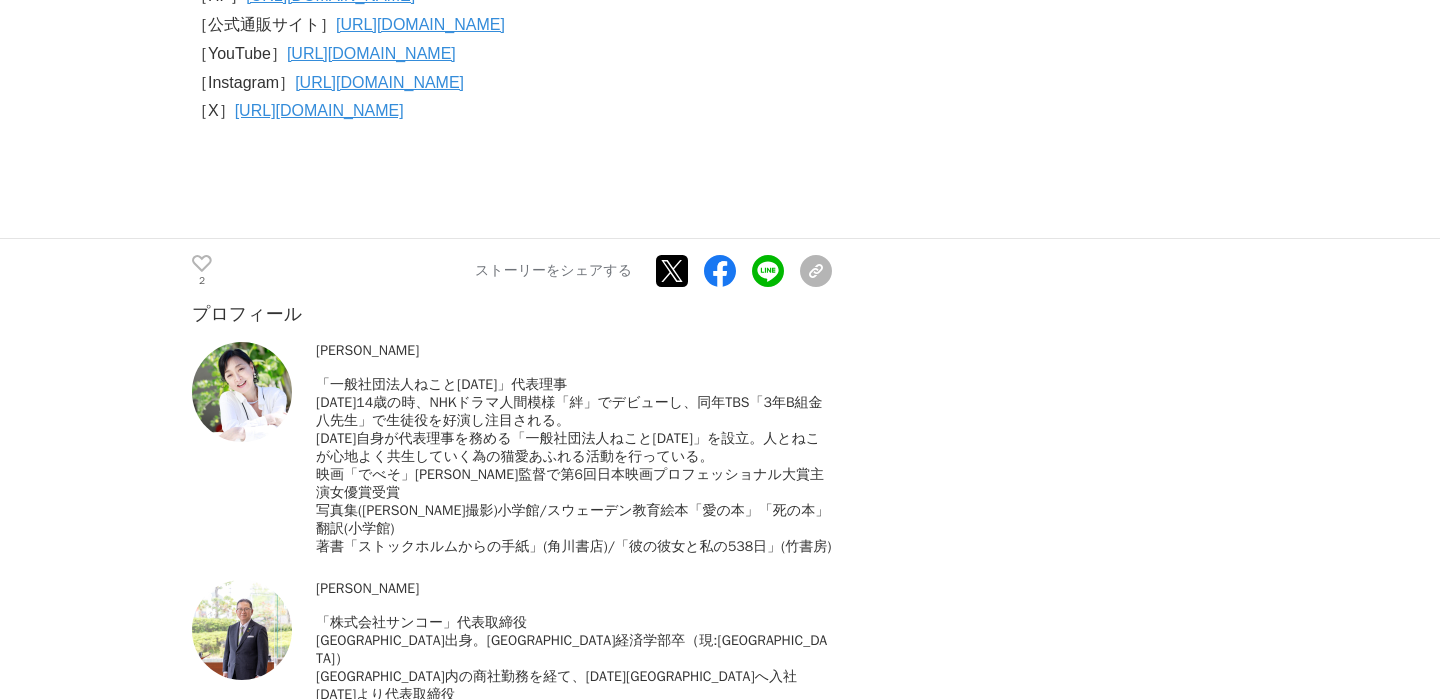 scroll, scrollTop: 7352, scrollLeft: 0, axis: vertical 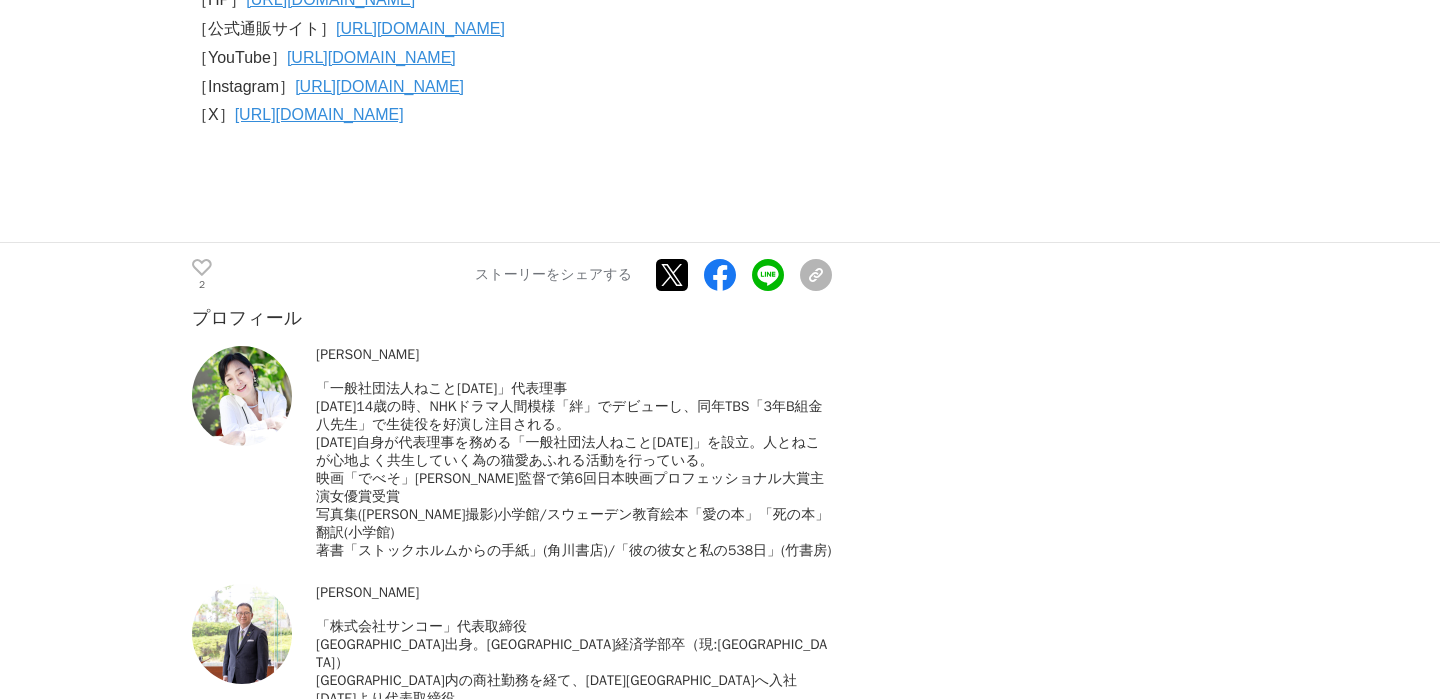 drag, startPoint x: 600, startPoint y: 555, endPoint x: 297, endPoint y: 157, distance: 500.21295 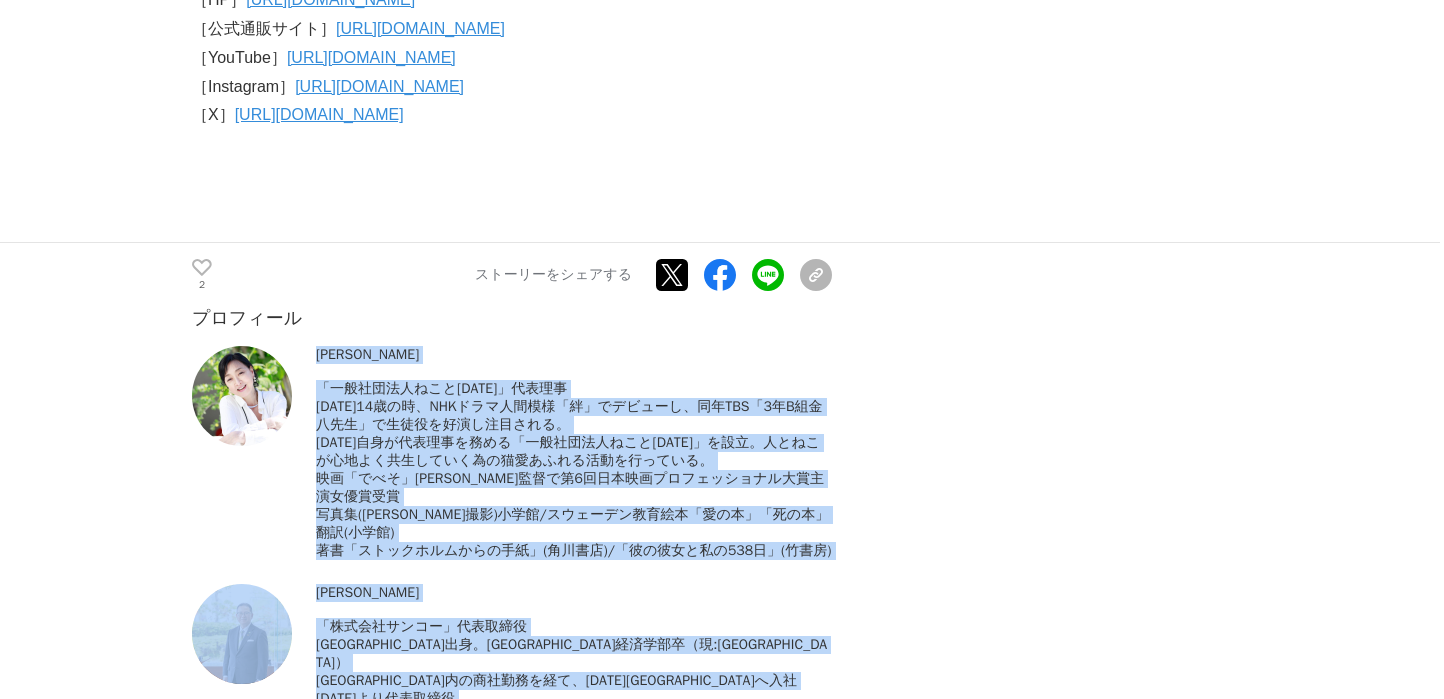 drag, startPoint x: 319, startPoint y: 163, endPoint x: 632, endPoint y: 567, distance: 511.06262 